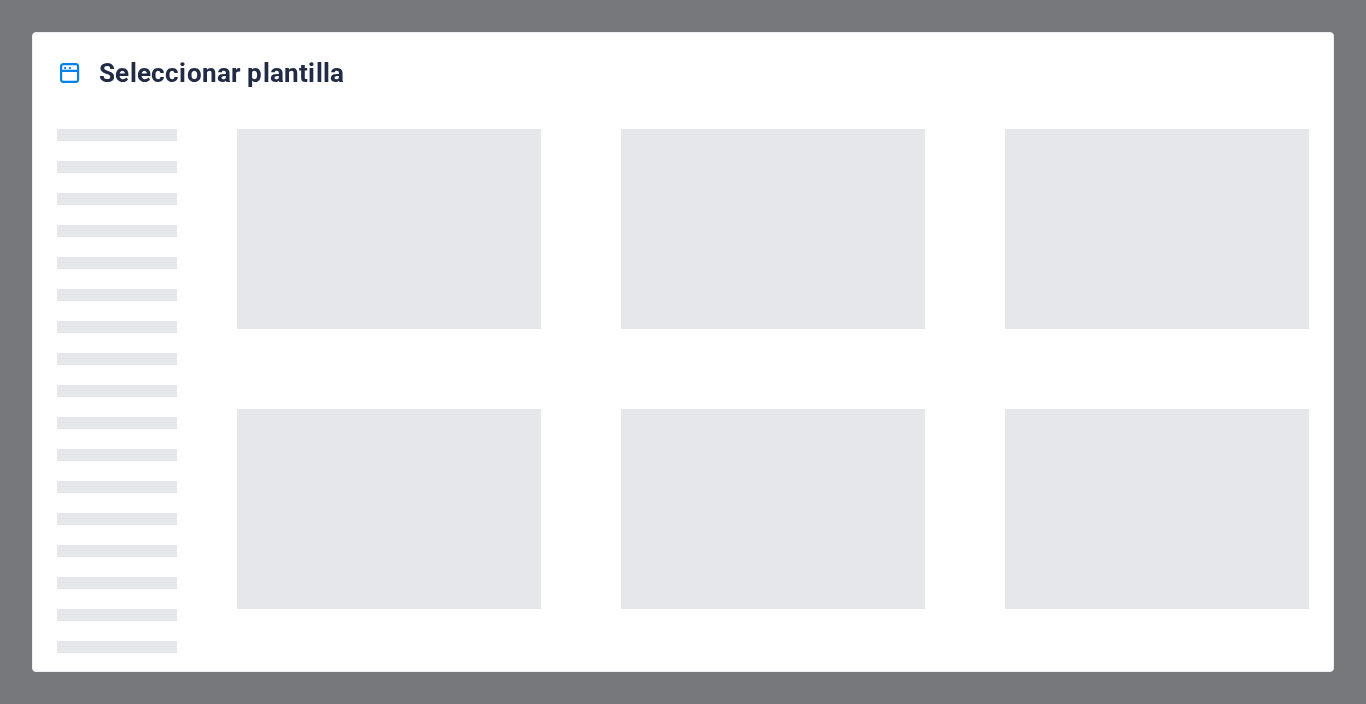 scroll, scrollTop: 0, scrollLeft: 0, axis: both 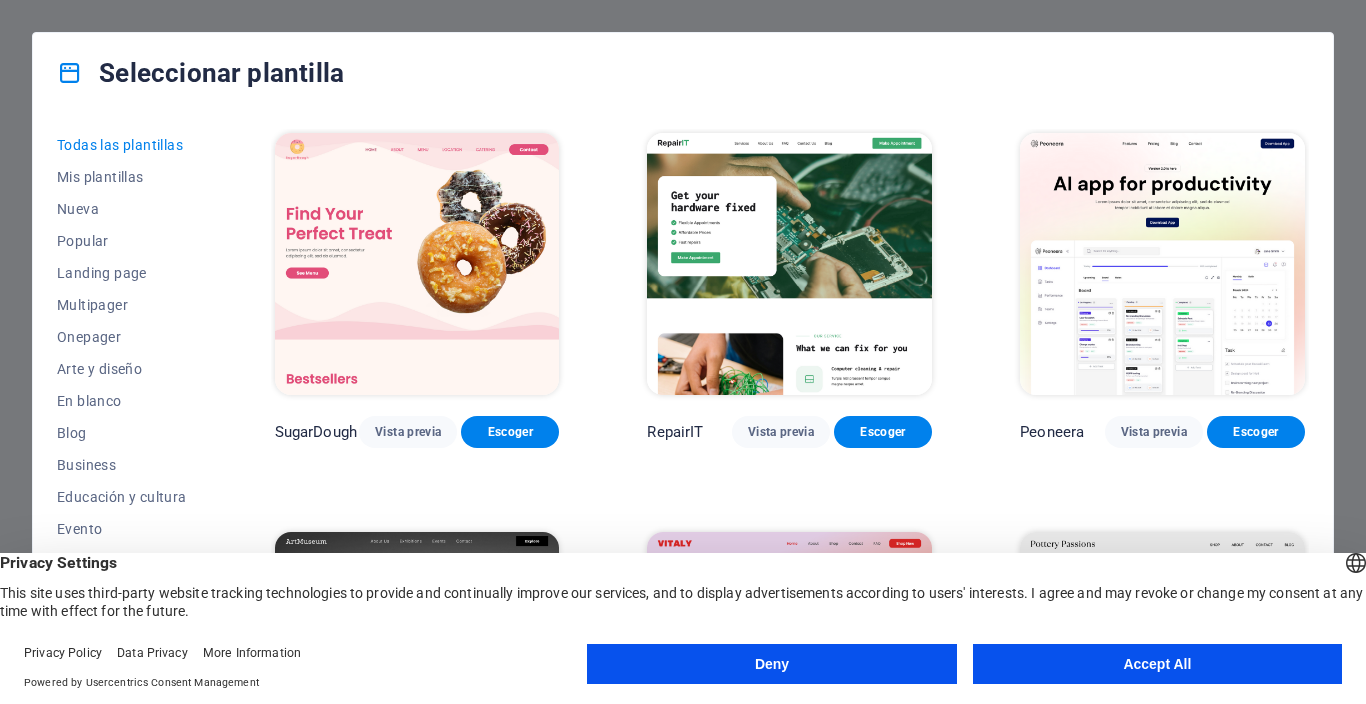 click on "Accept All" at bounding box center (1157, 664) 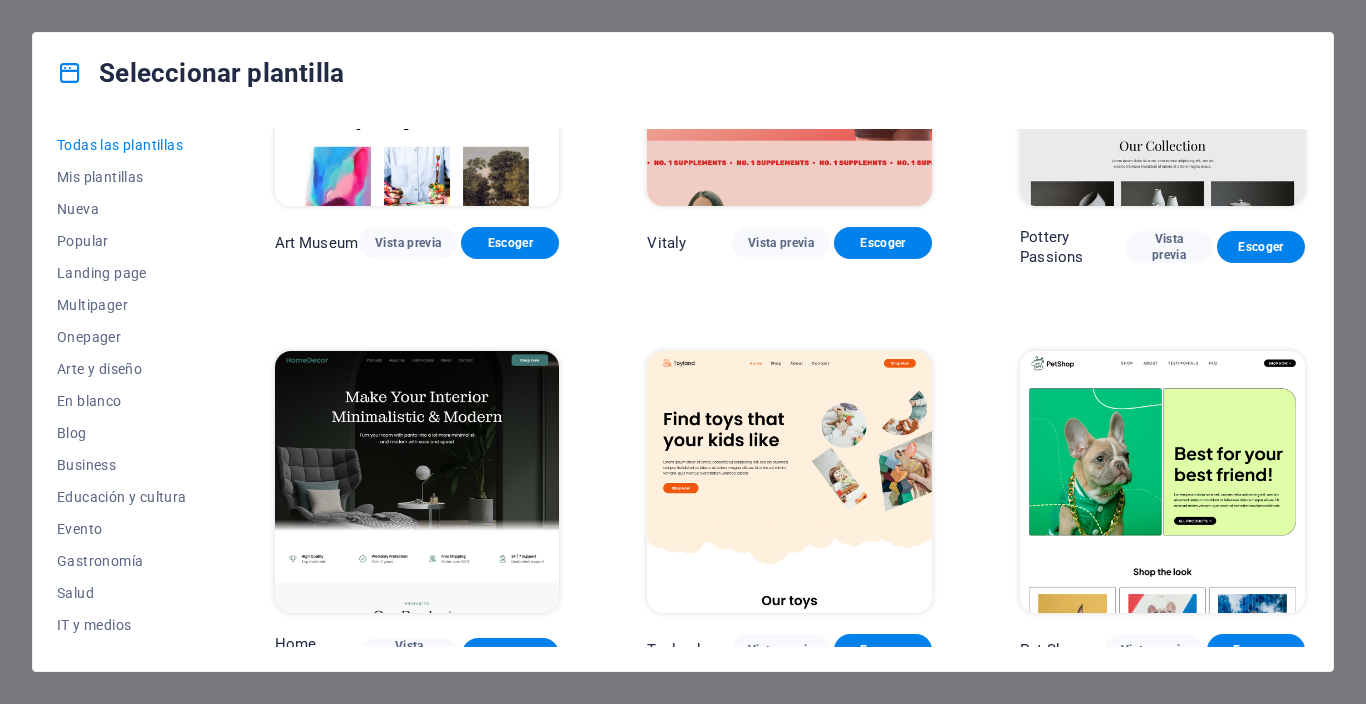 scroll, scrollTop: 0, scrollLeft: 0, axis: both 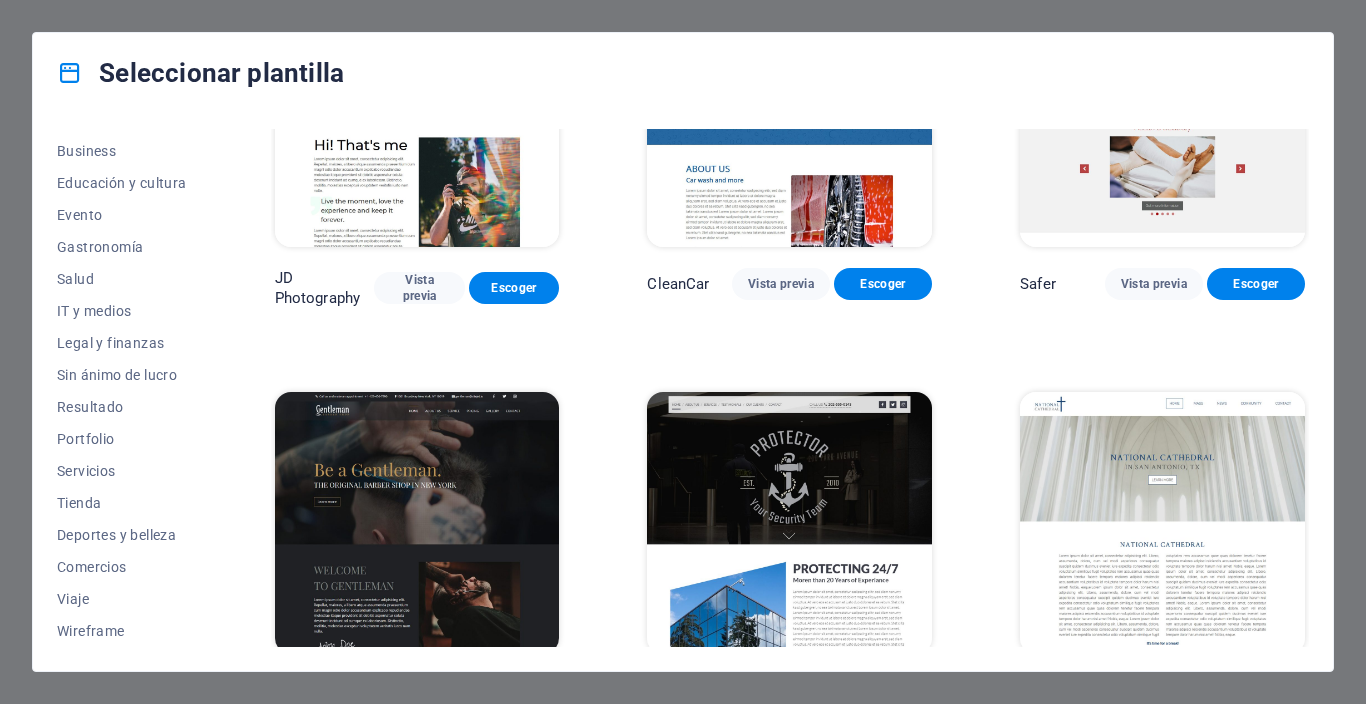 click at bounding box center [417, 523] 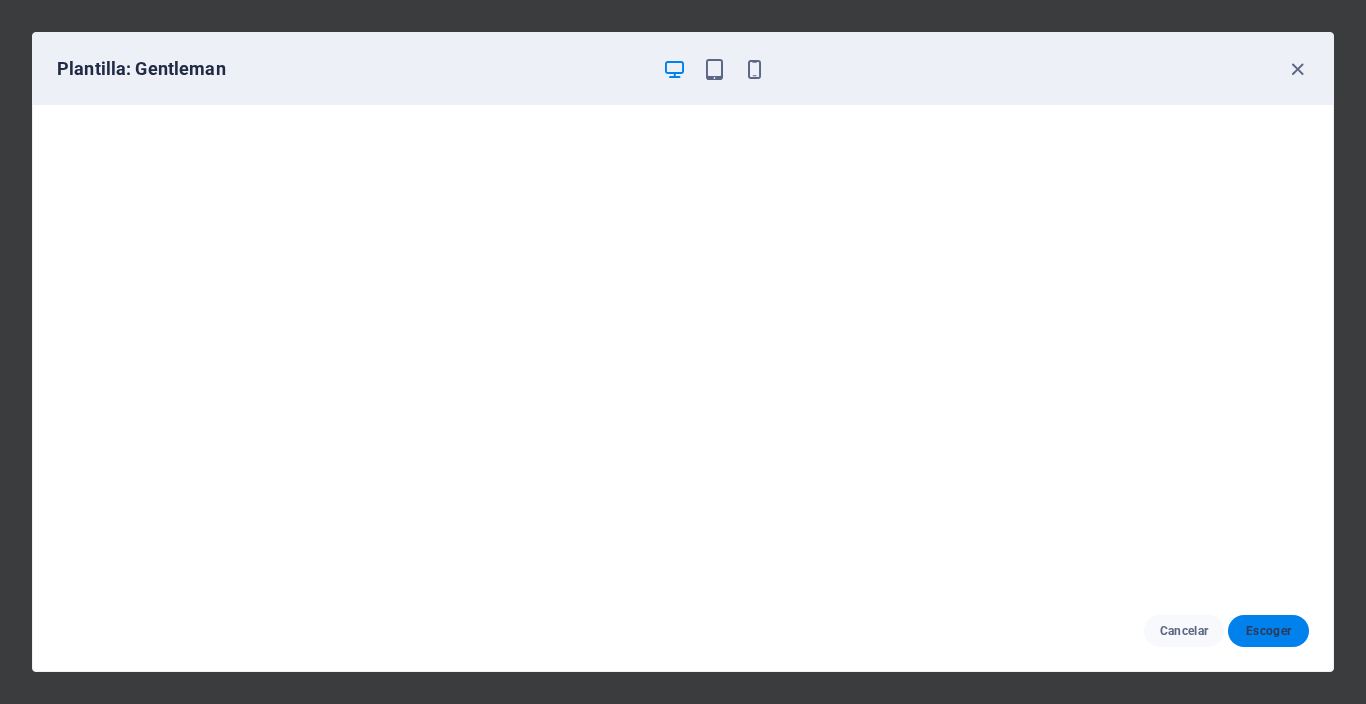 click on "Escoger" at bounding box center [1268, 631] 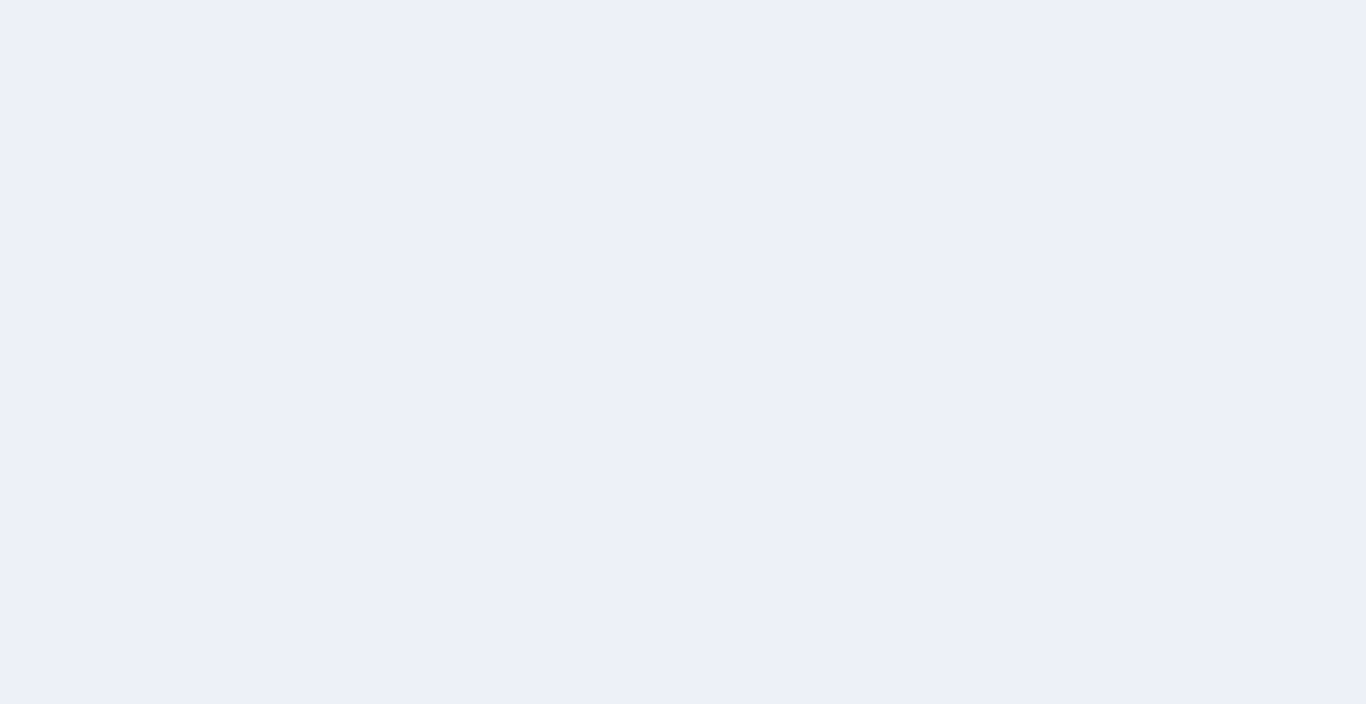 scroll, scrollTop: 0, scrollLeft: 0, axis: both 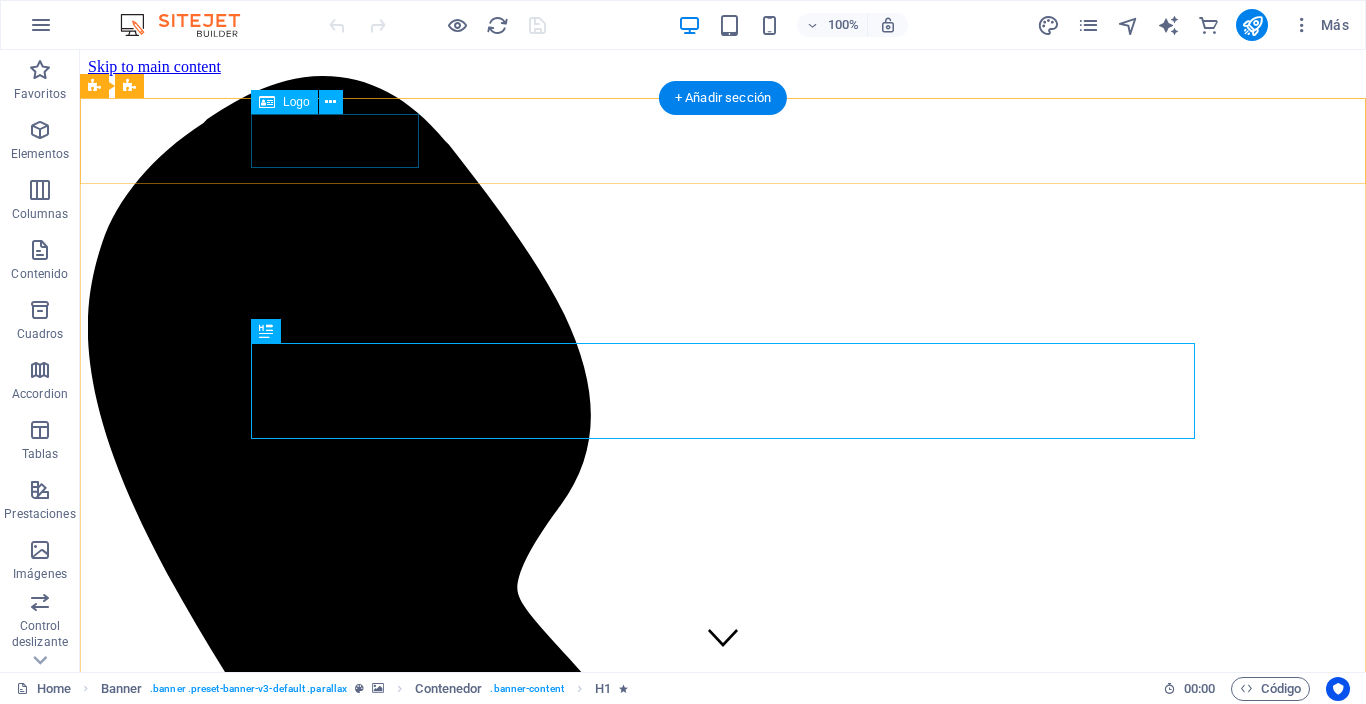 click at bounding box center [723, 9650] 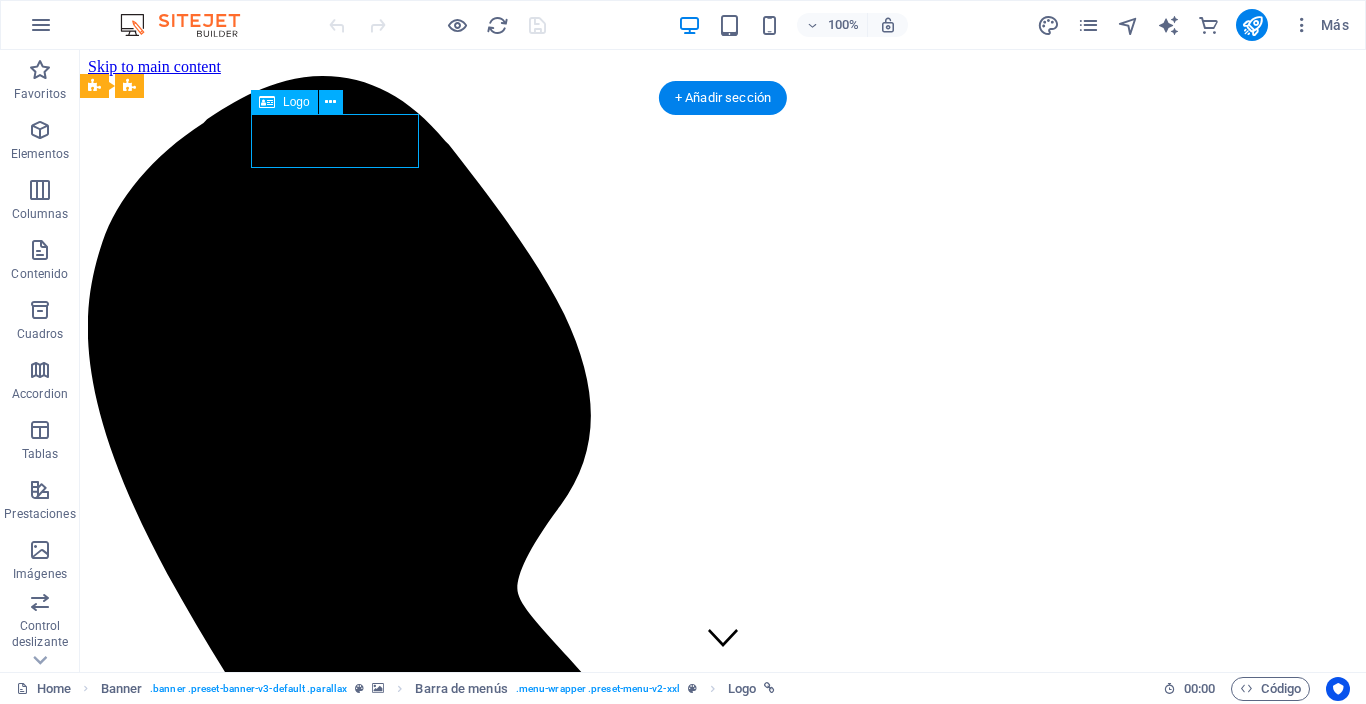 click at bounding box center [723, 9650] 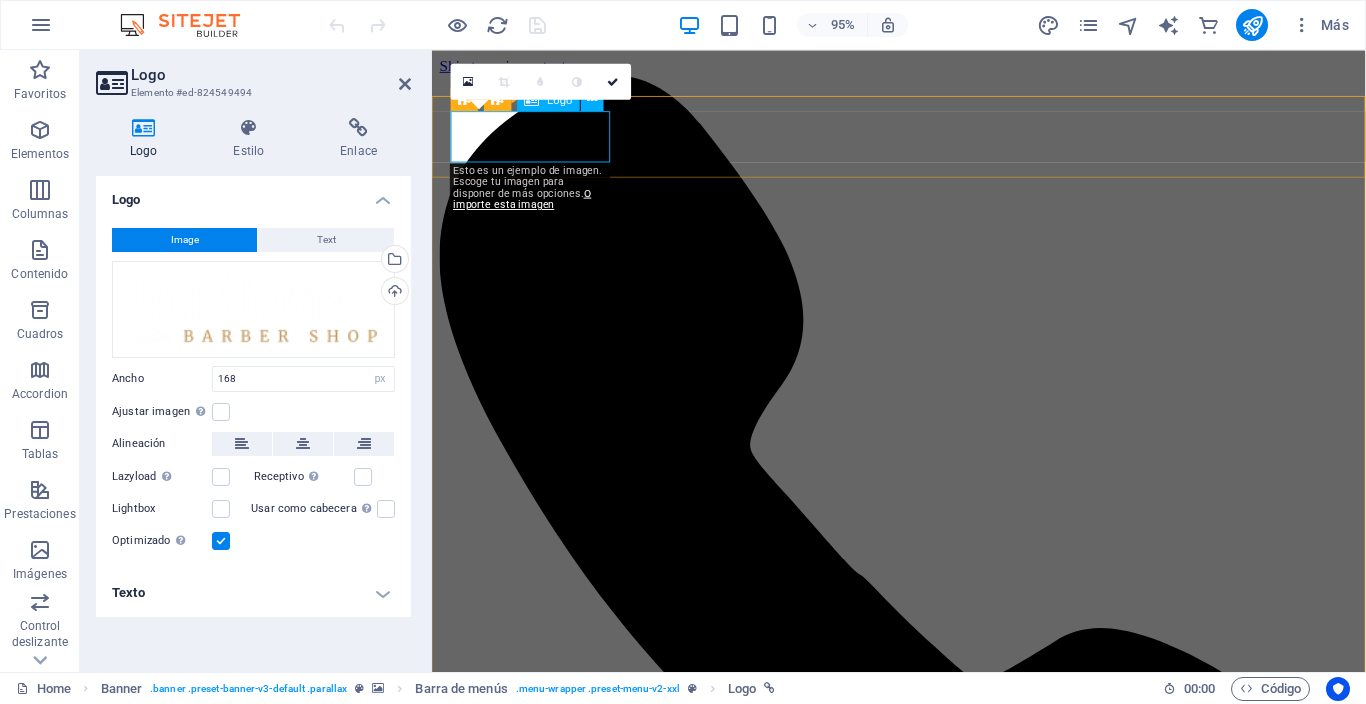 click at bounding box center [923, 7563] 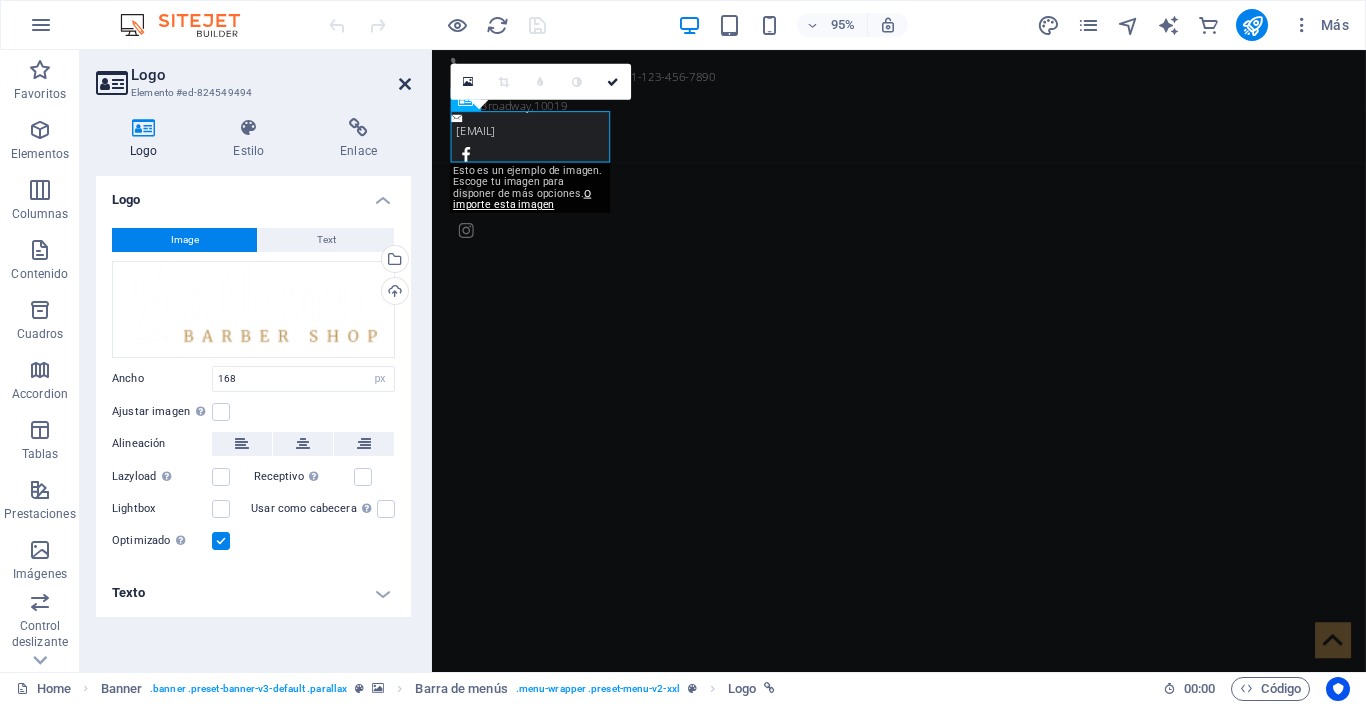 drag, startPoint x: 402, startPoint y: 80, endPoint x: 321, endPoint y: 30, distance: 95.189285 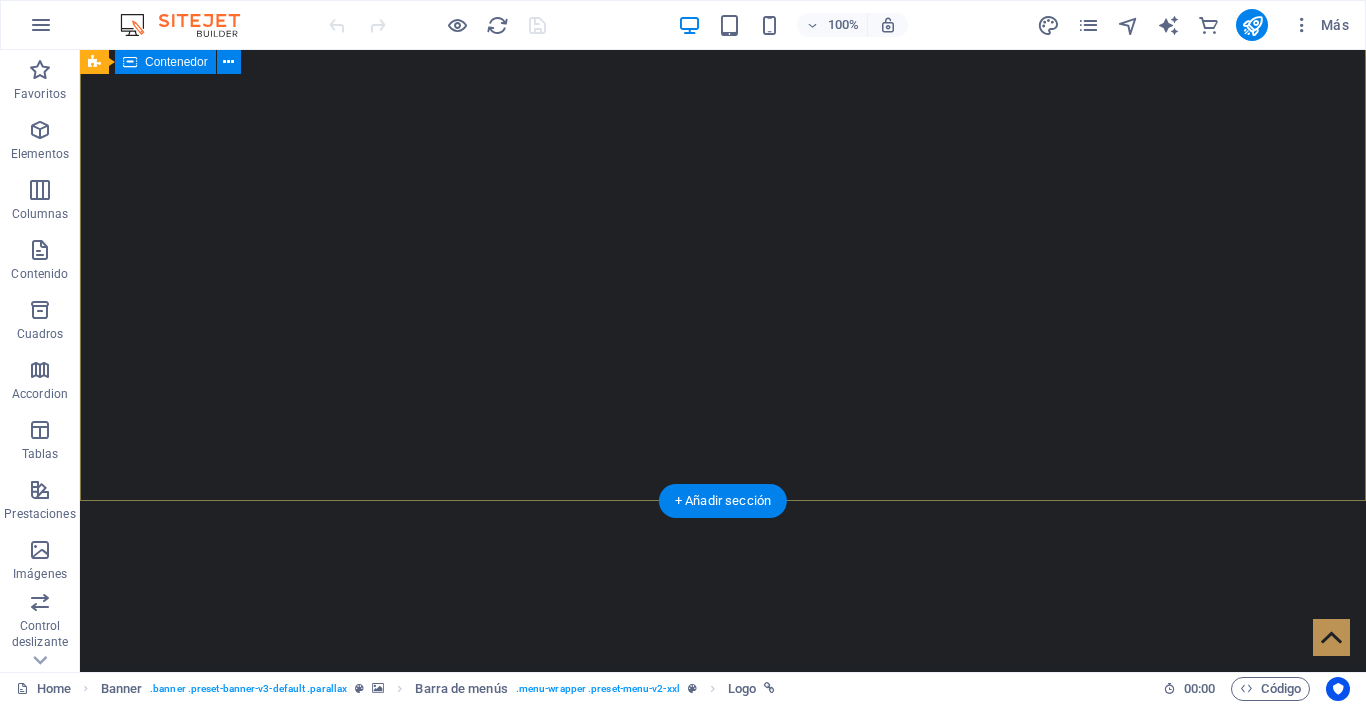 scroll, scrollTop: 0, scrollLeft: 0, axis: both 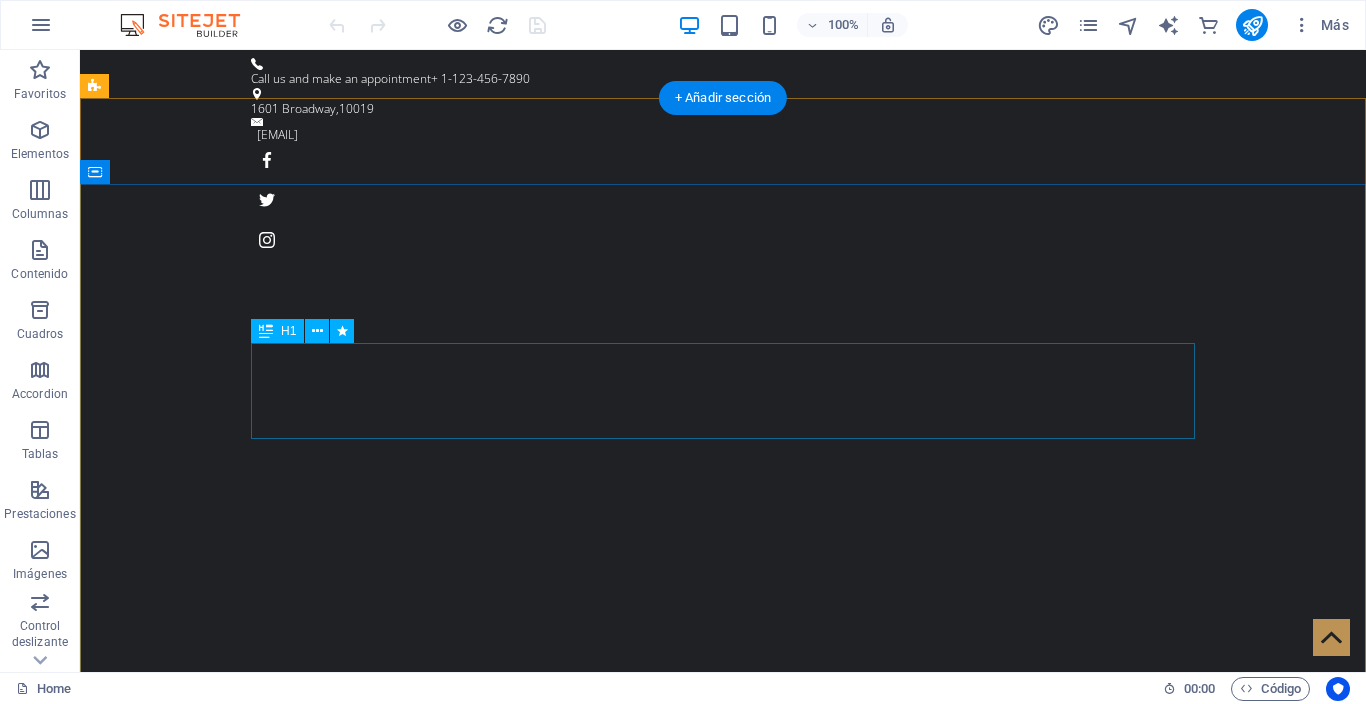 click on "Be a Gentleman." at bounding box center (723, 1145) 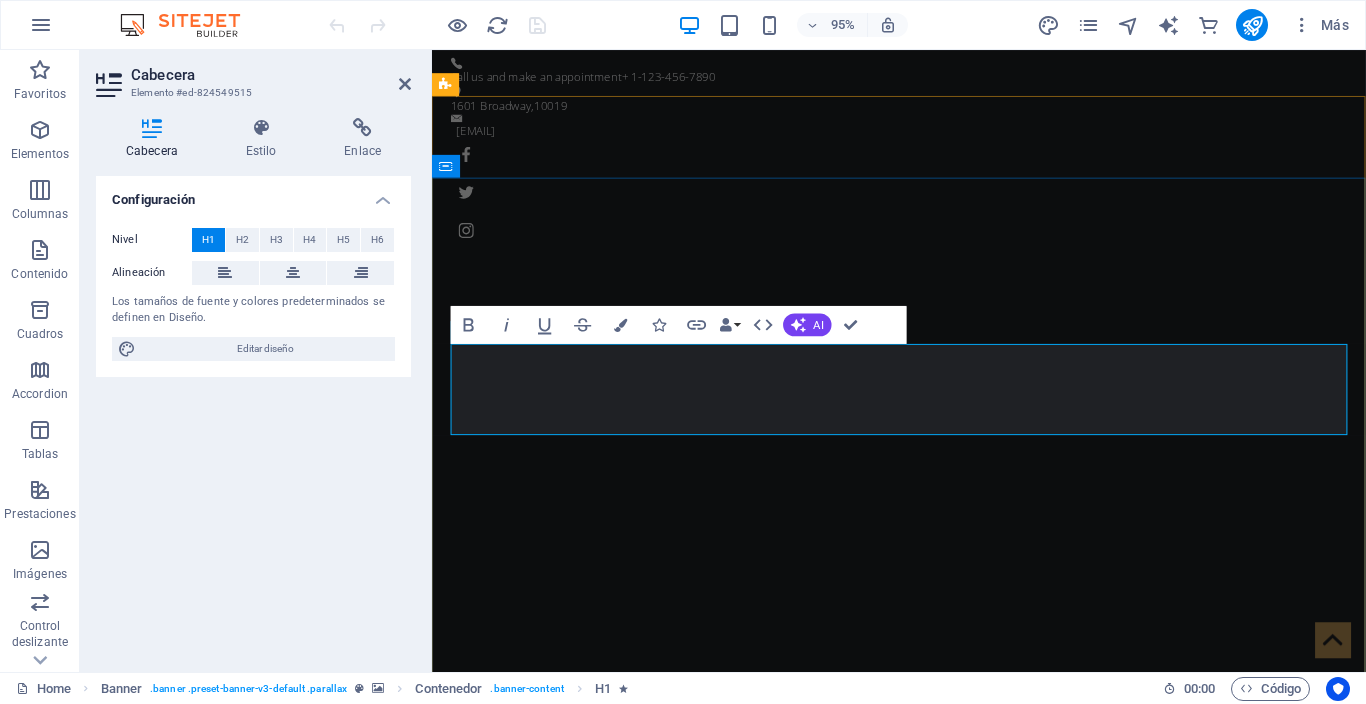 click on "Be a Gentleman." at bounding box center (924, 1145) 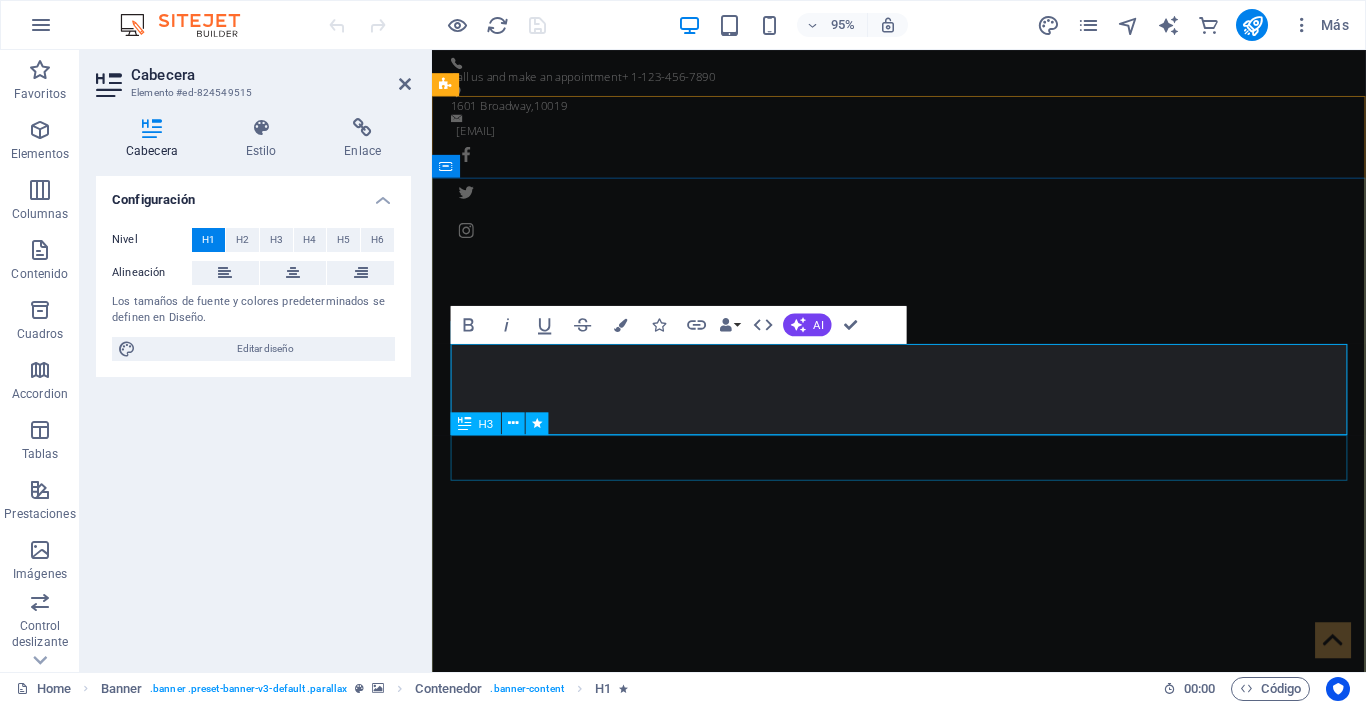 click on "The original Barber Shop in New York" at bounding box center (924, 1250) 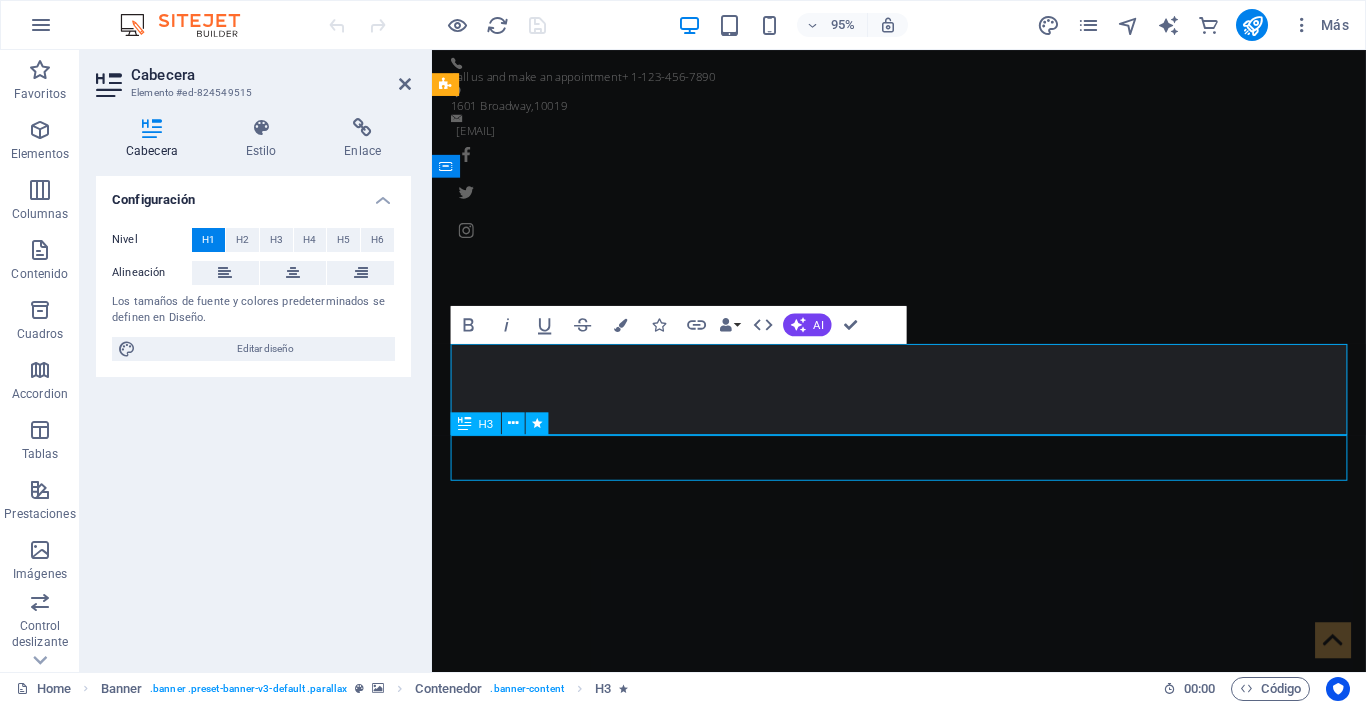 click on "The original Barber Shop in New York" at bounding box center [924, 1250] 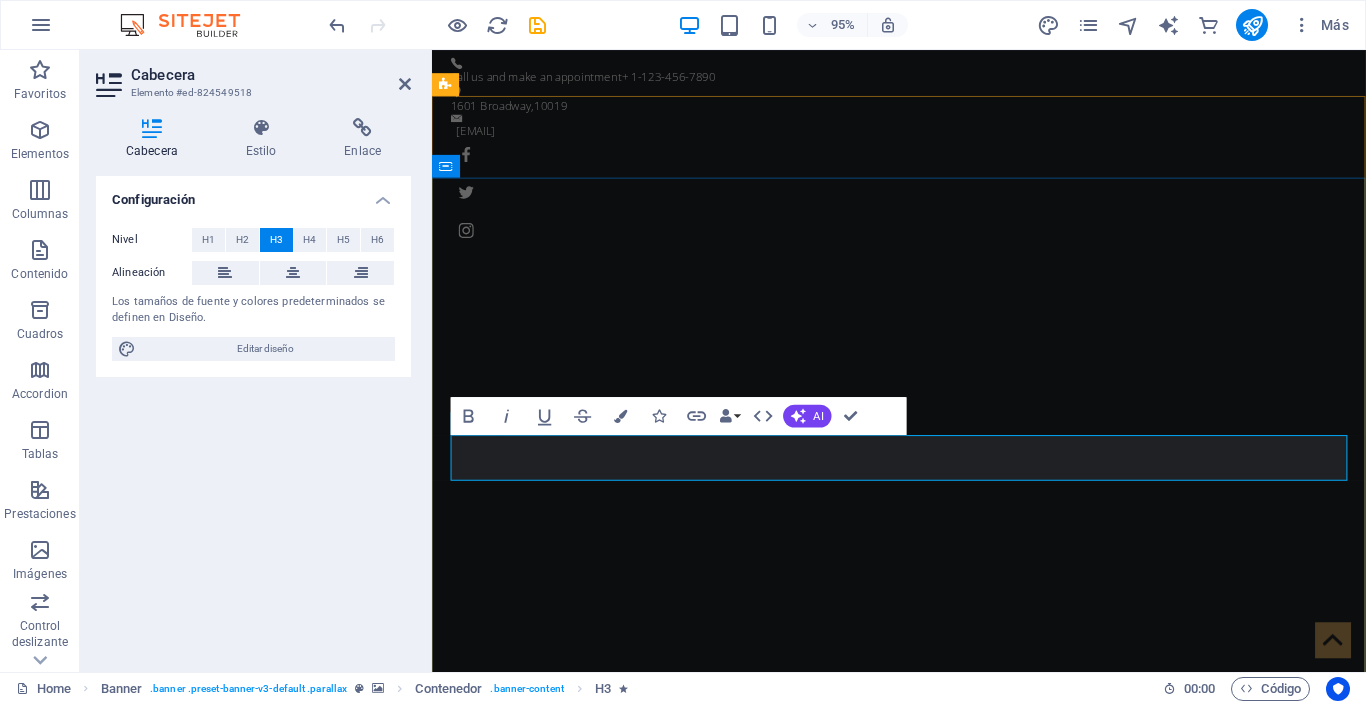 click on "The original Barber Shop in New York" at bounding box center (778, 1216) 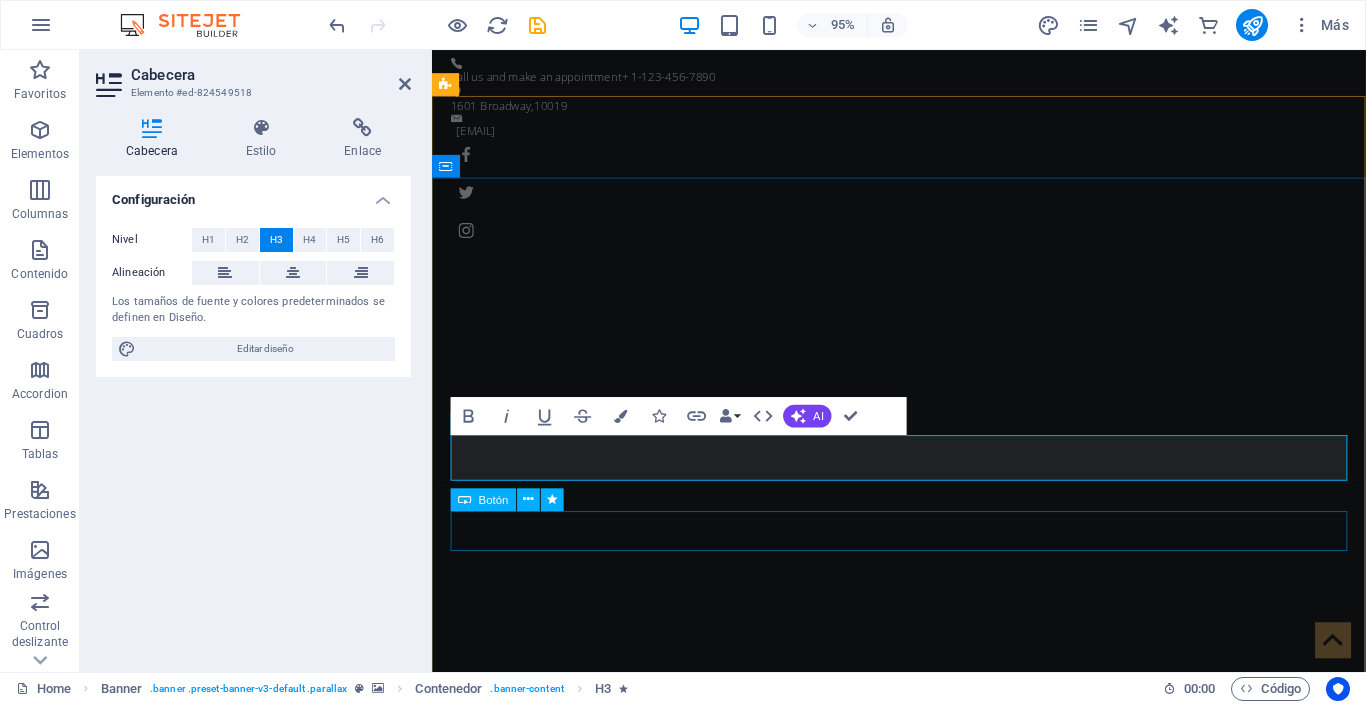 click on "Learn more" at bounding box center [924, 1327] 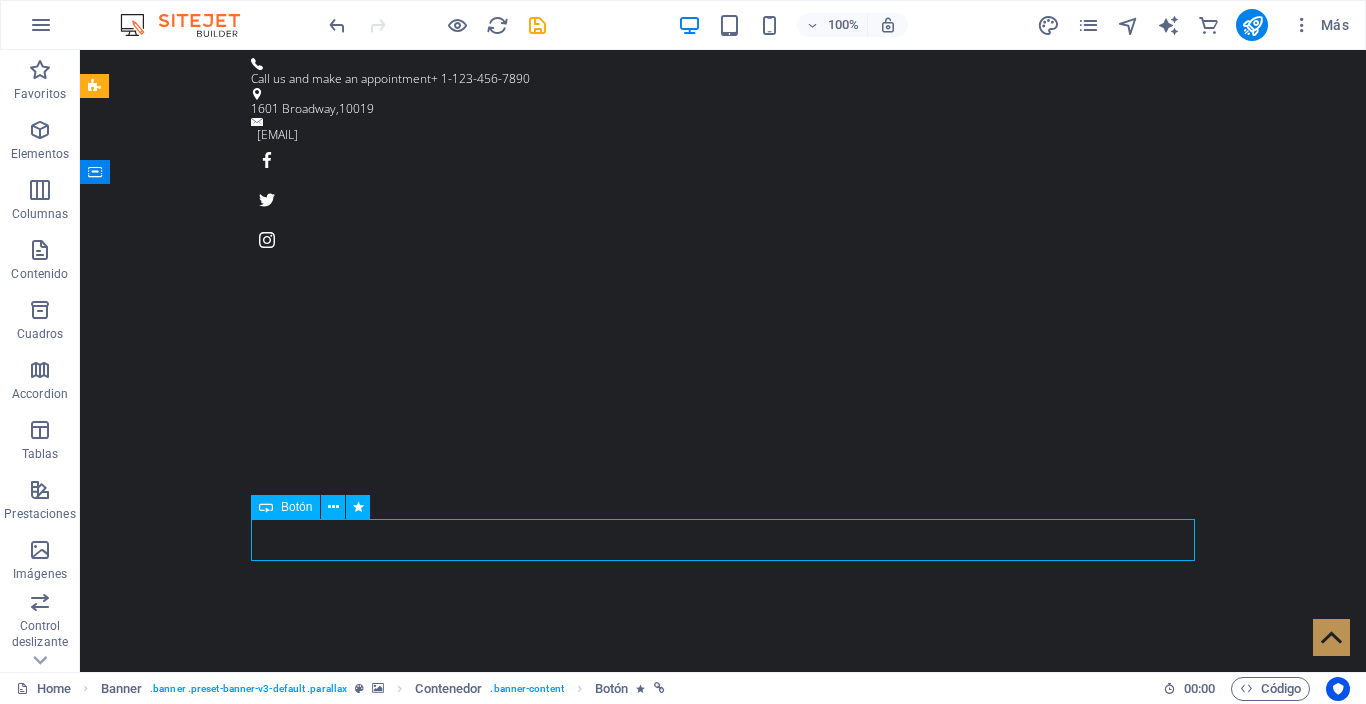 click on "Learn more" at bounding box center [723, 1294] 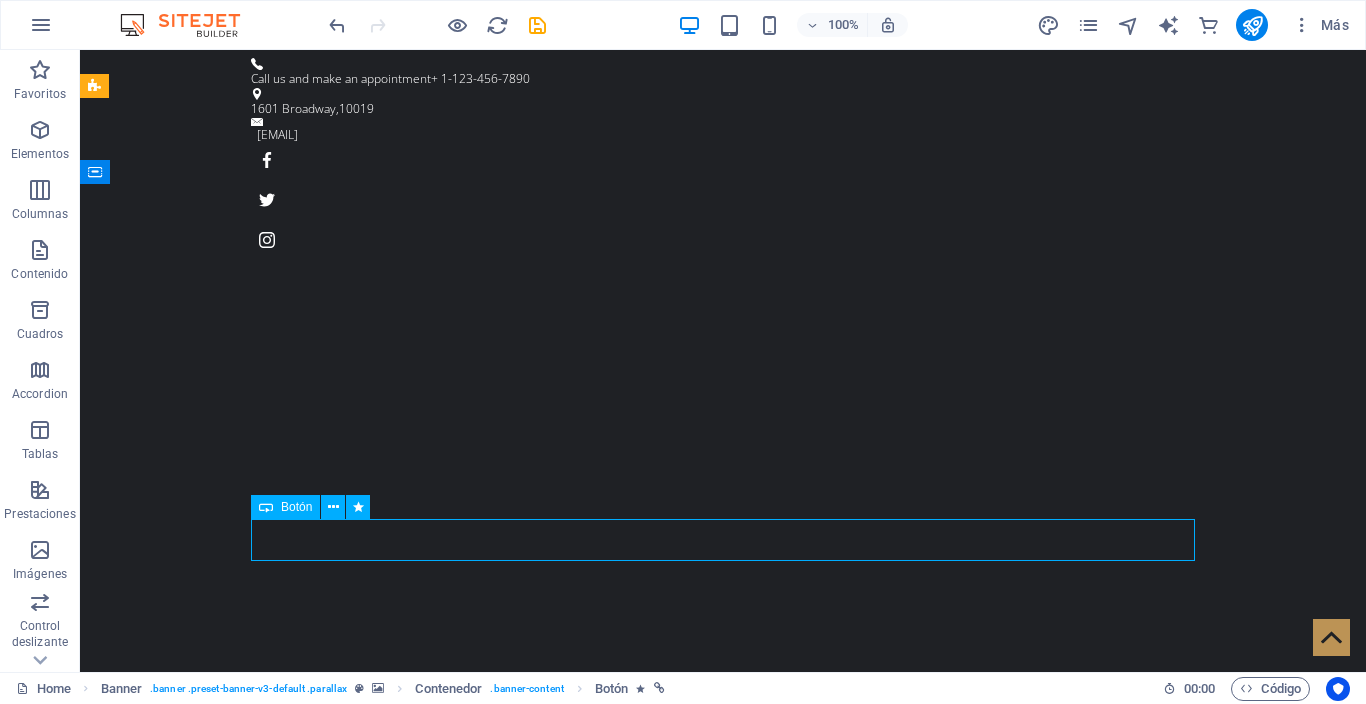 click on "Learn more" at bounding box center [723, 1294] 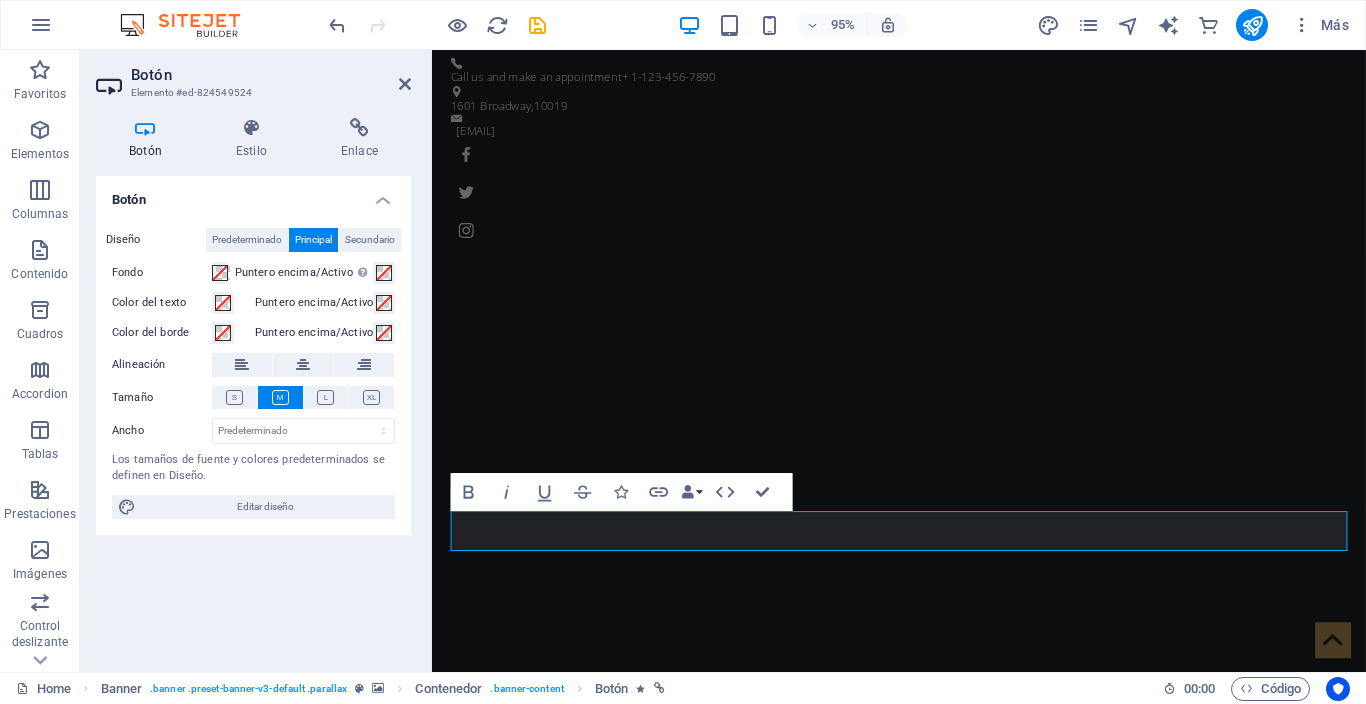 type 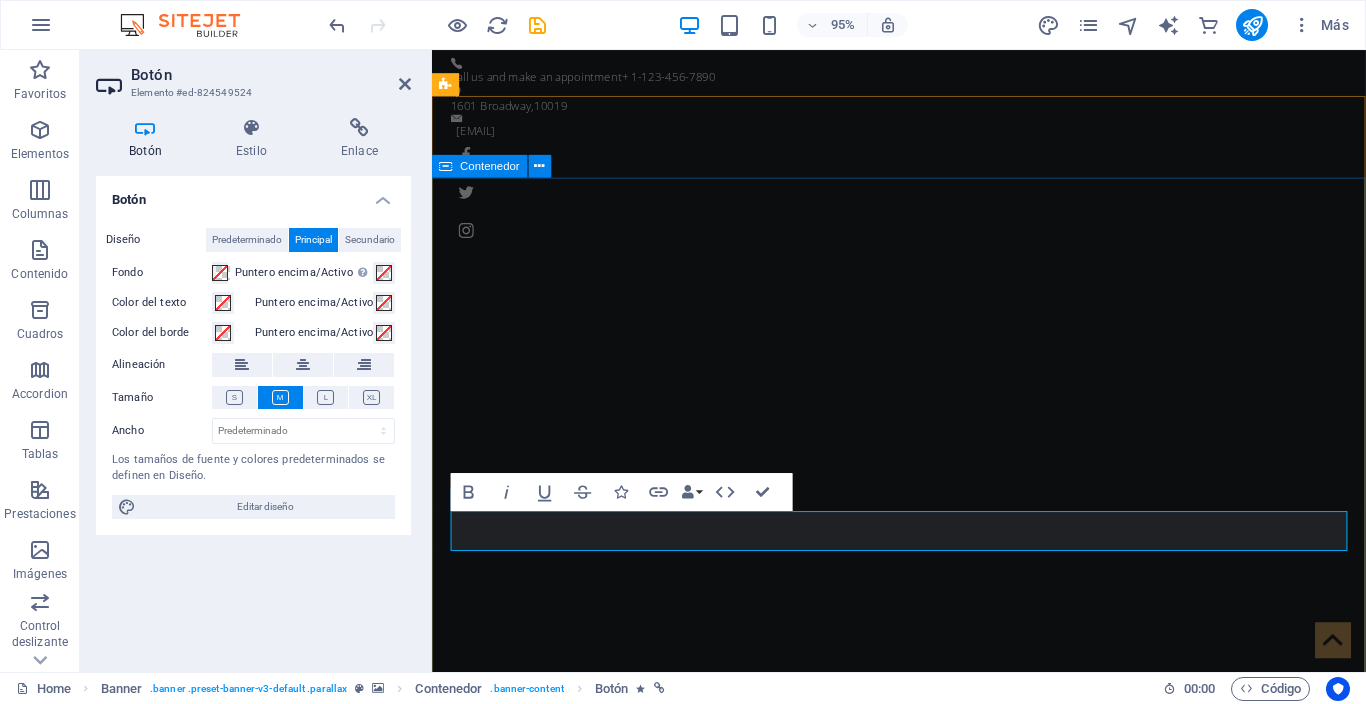 click on "Chat La Cantina COMPARTE Y CHATEA CON AMIGOS ENTRAR AL CHAT" at bounding box center (923, 1239) 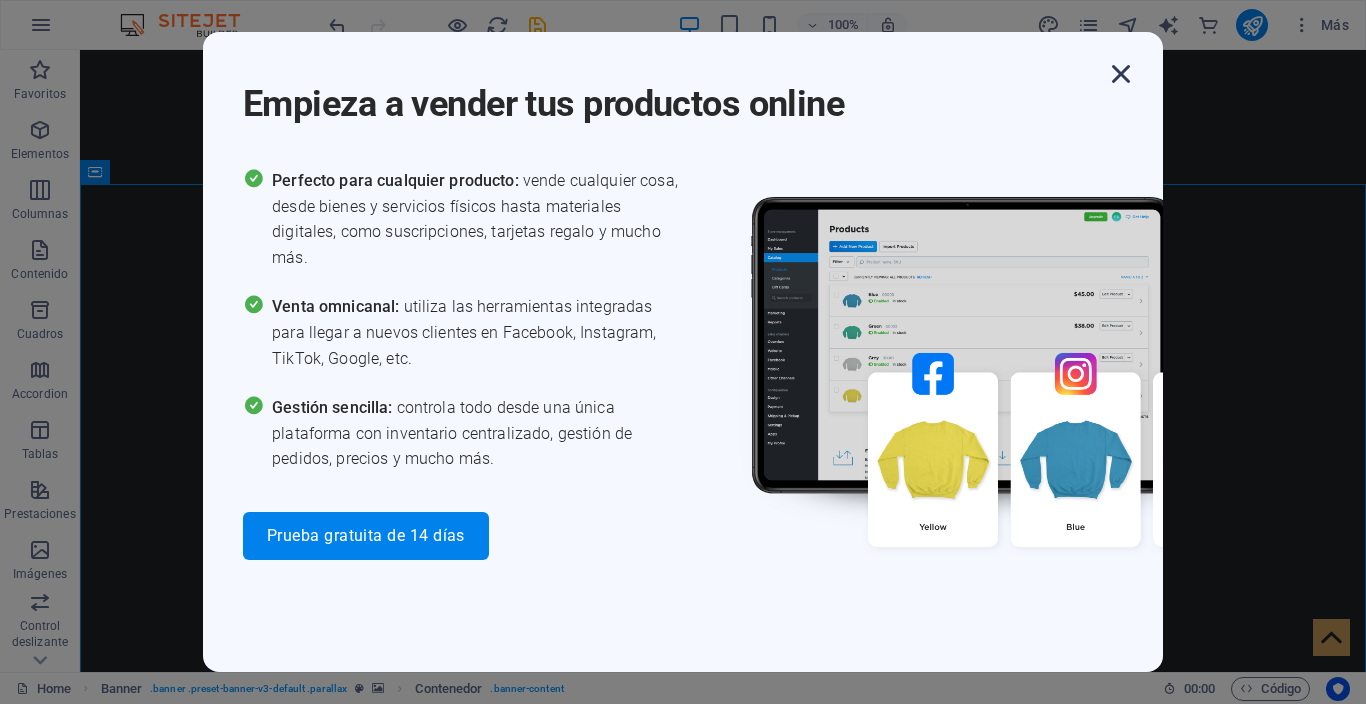 click at bounding box center (1121, 74) 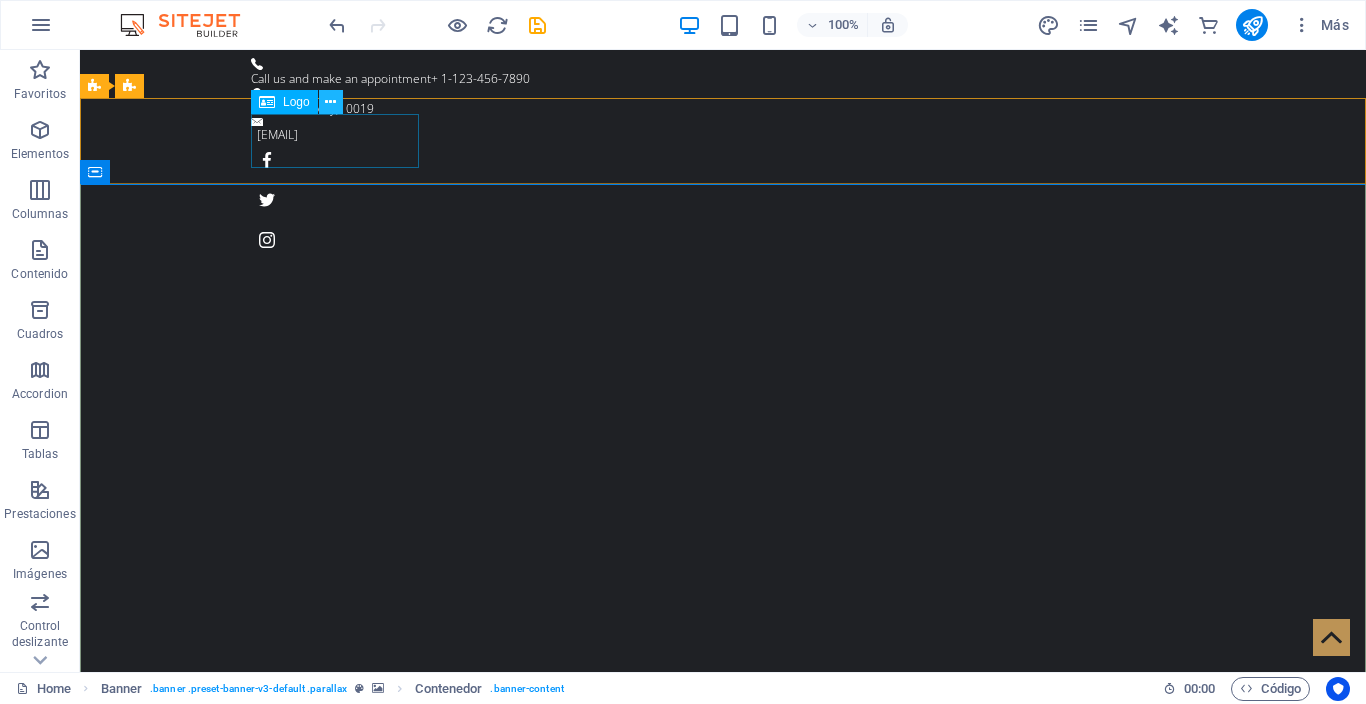 click at bounding box center (330, 102) 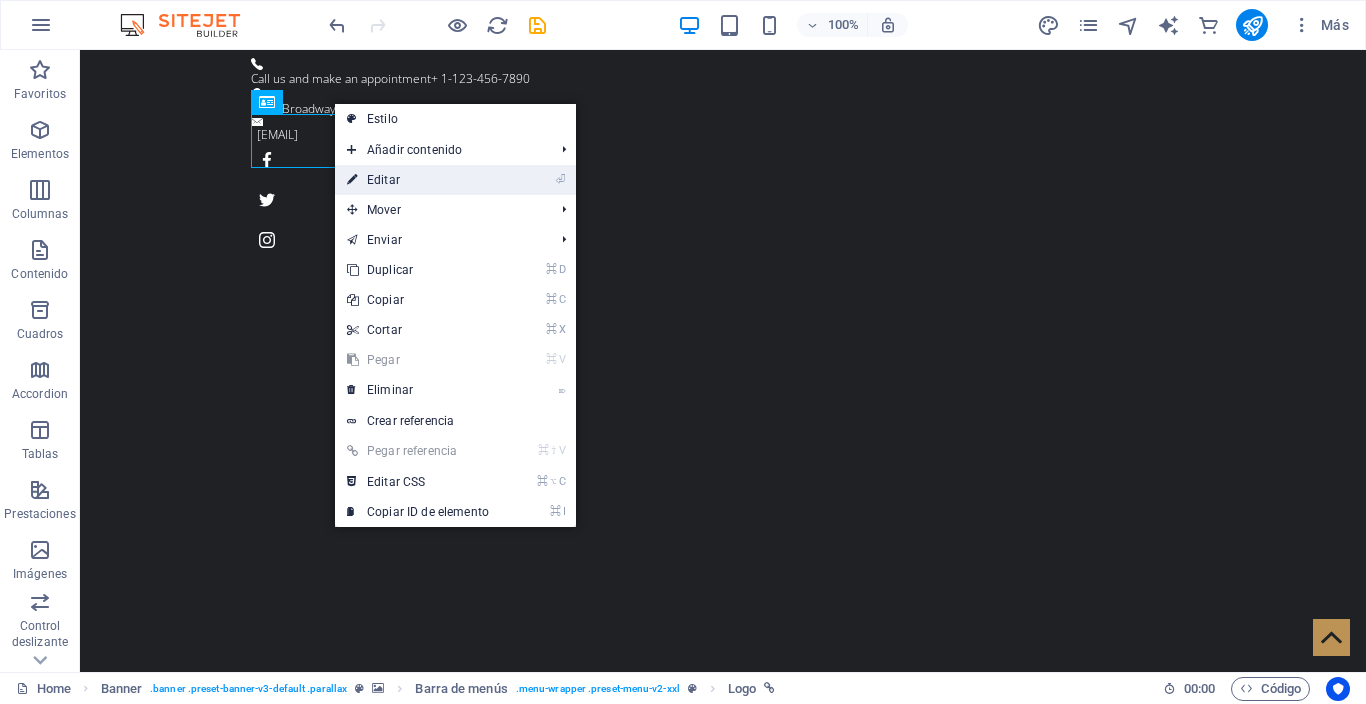 click on "⏎  Editar" at bounding box center (418, 180) 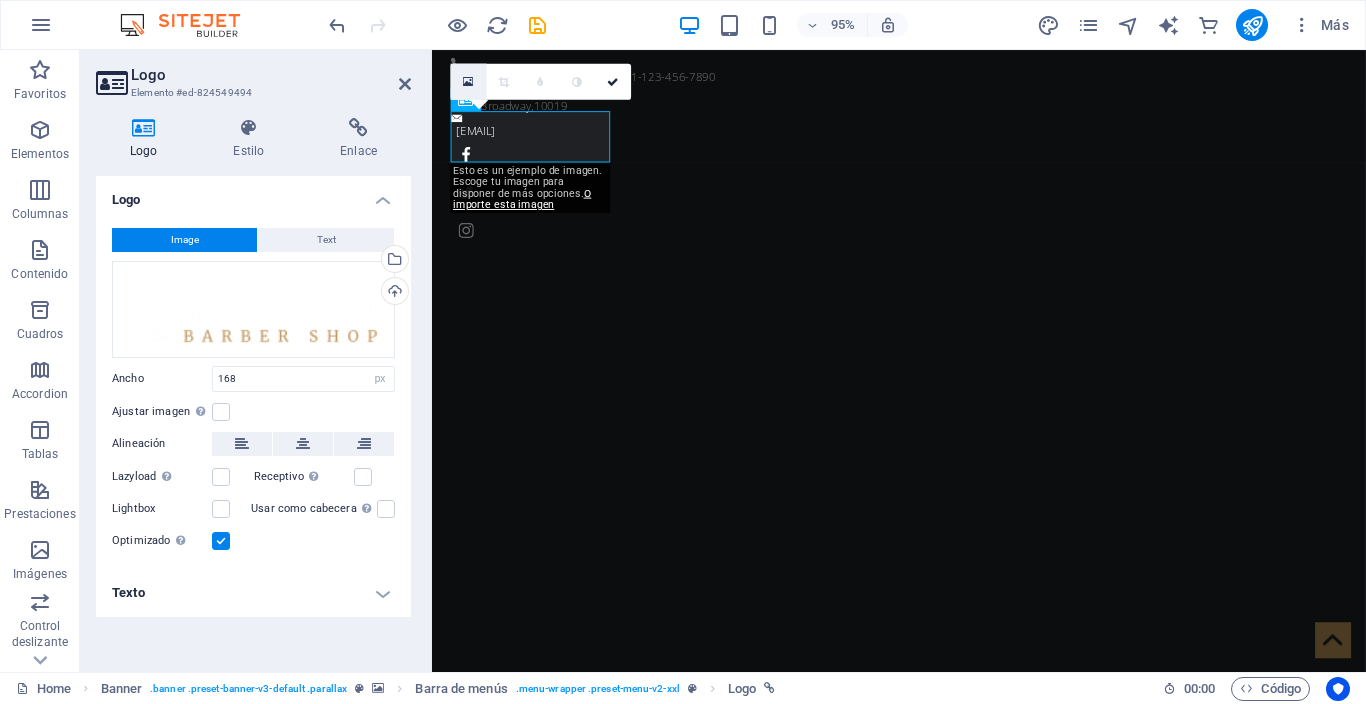 click at bounding box center [468, 81] 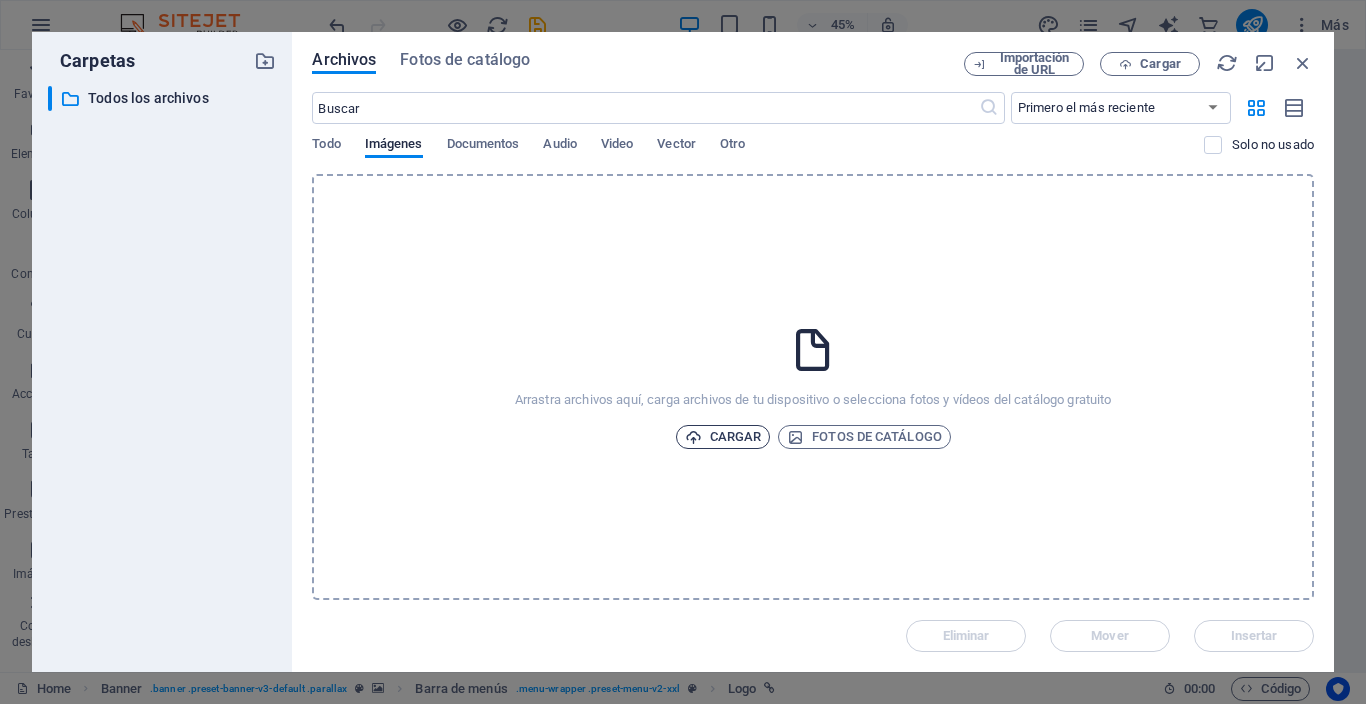 click on "Cargar" at bounding box center [723, 437] 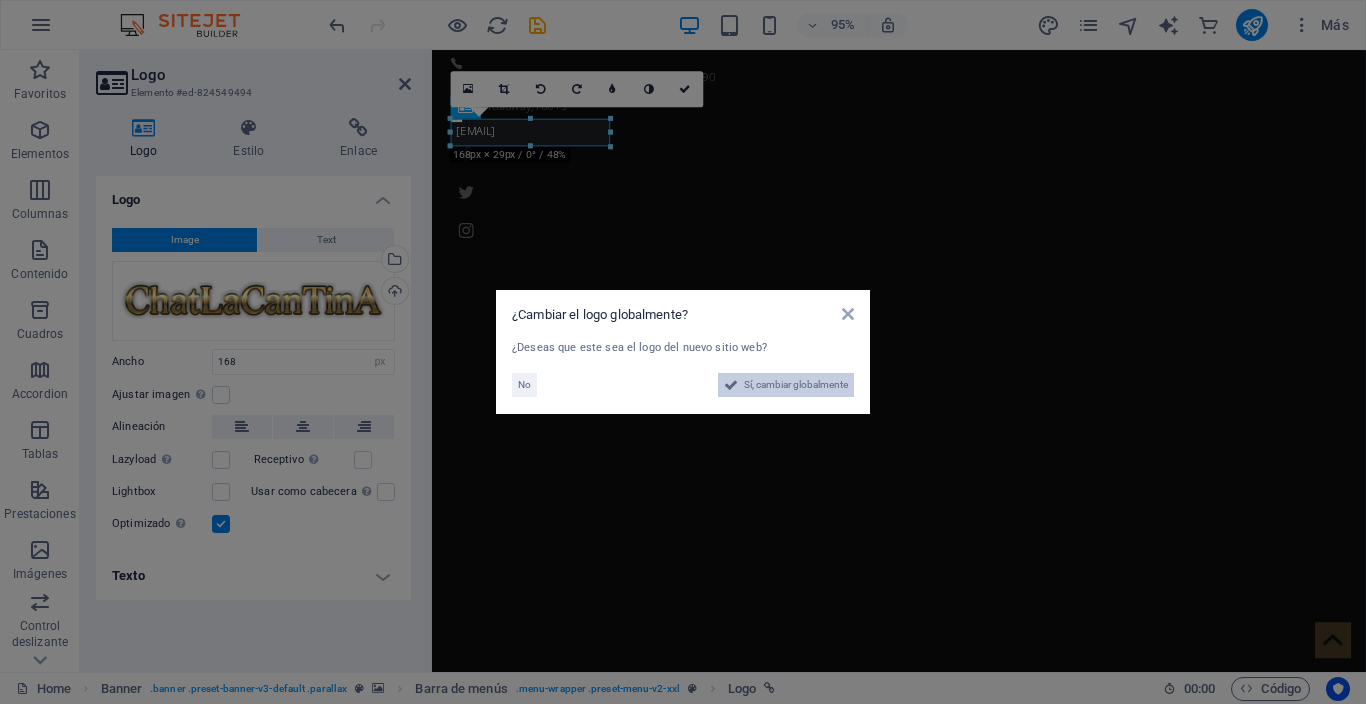 click on "Sí, cambiar globalmente" at bounding box center [796, 385] 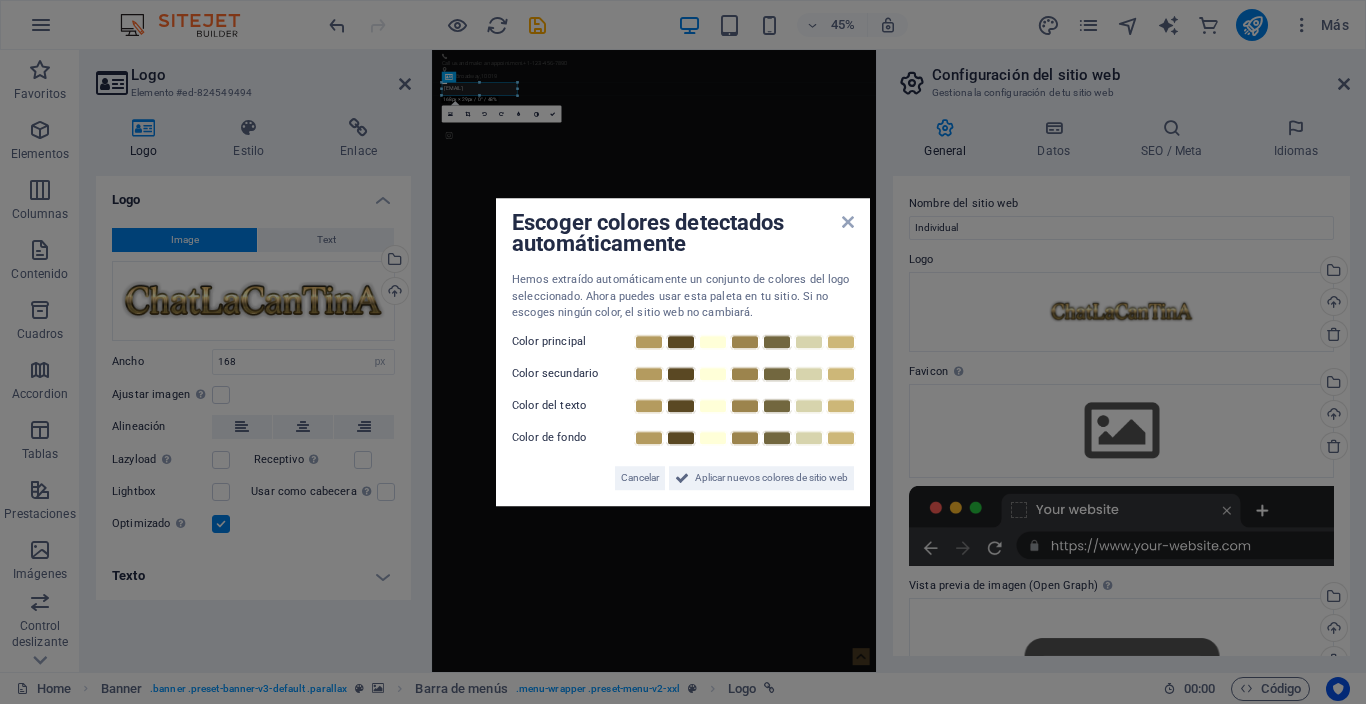 click on "Escoger colores detectados automáticamente" at bounding box center (683, 235) 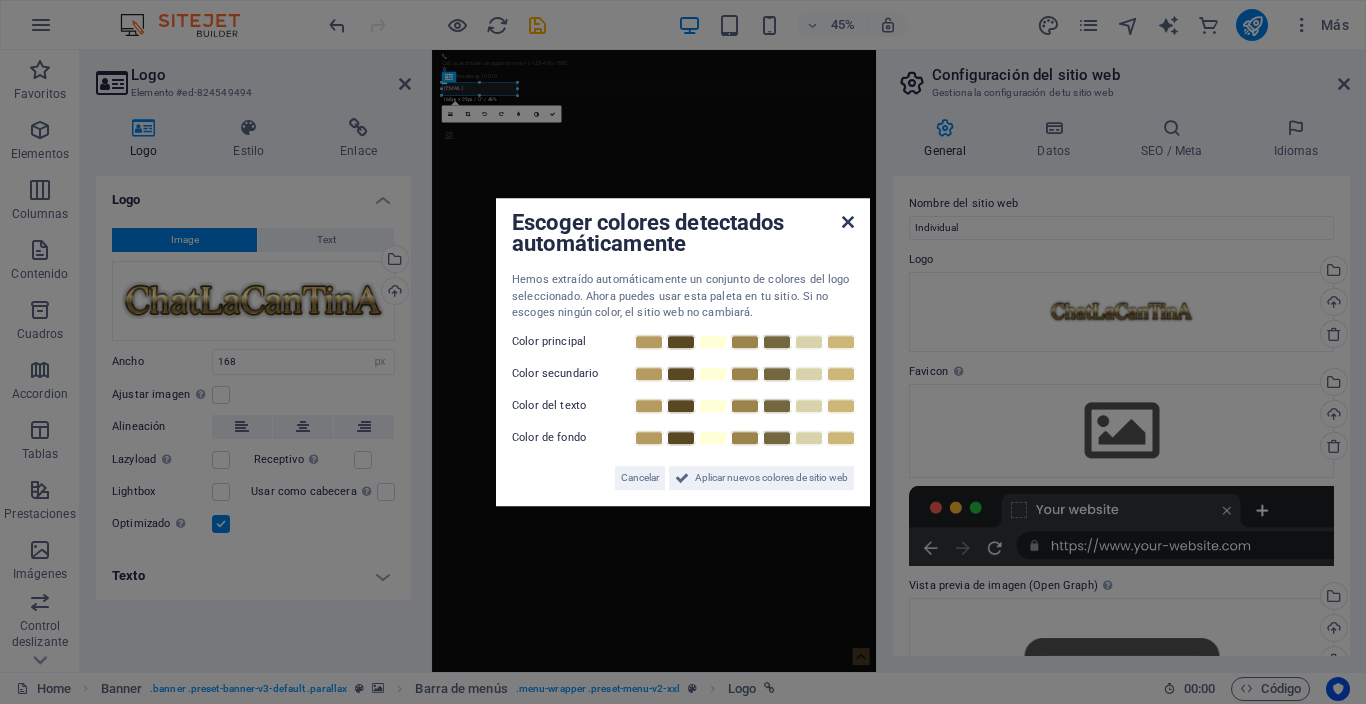drag, startPoint x: 846, startPoint y: 220, endPoint x: 919, endPoint y: 378, distance: 174.04884 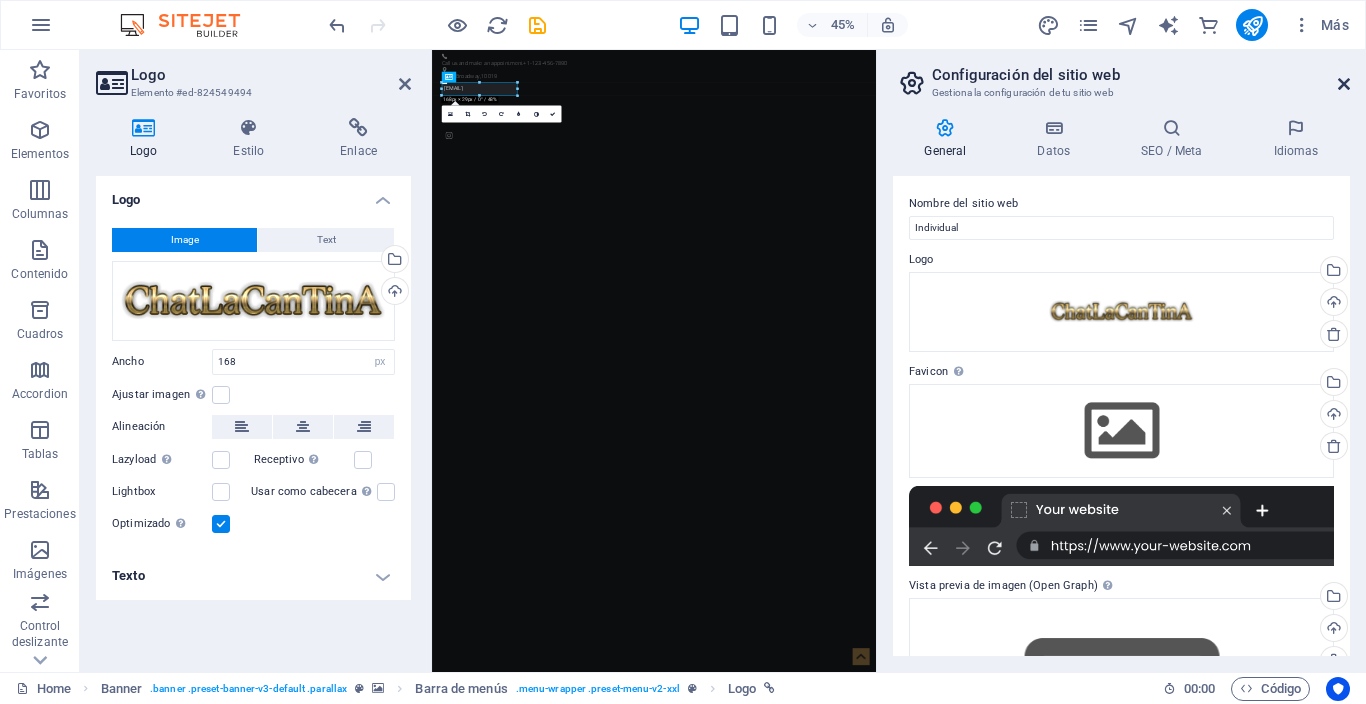 drag, startPoint x: 1342, startPoint y: 86, endPoint x: 958, endPoint y: 38, distance: 386.98837 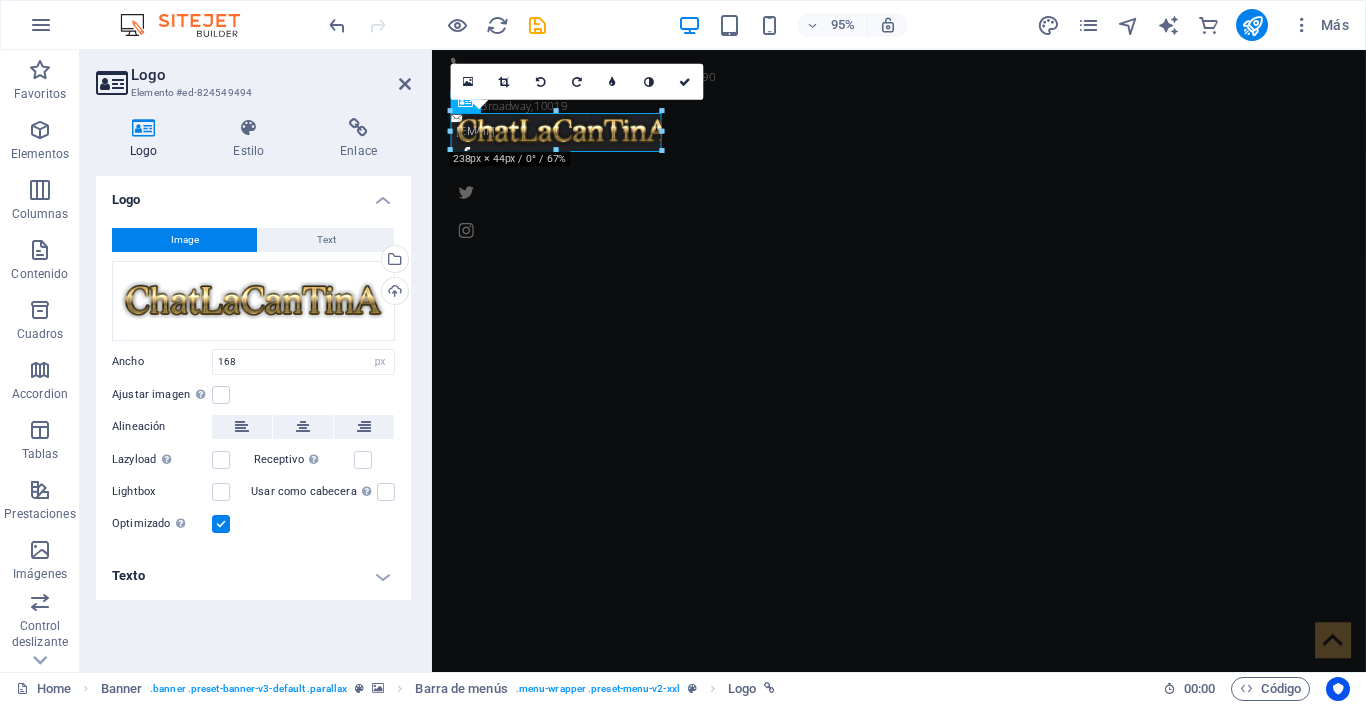 drag, startPoint x: 611, startPoint y: 147, endPoint x: 653, endPoint y: 163, distance: 44.94441 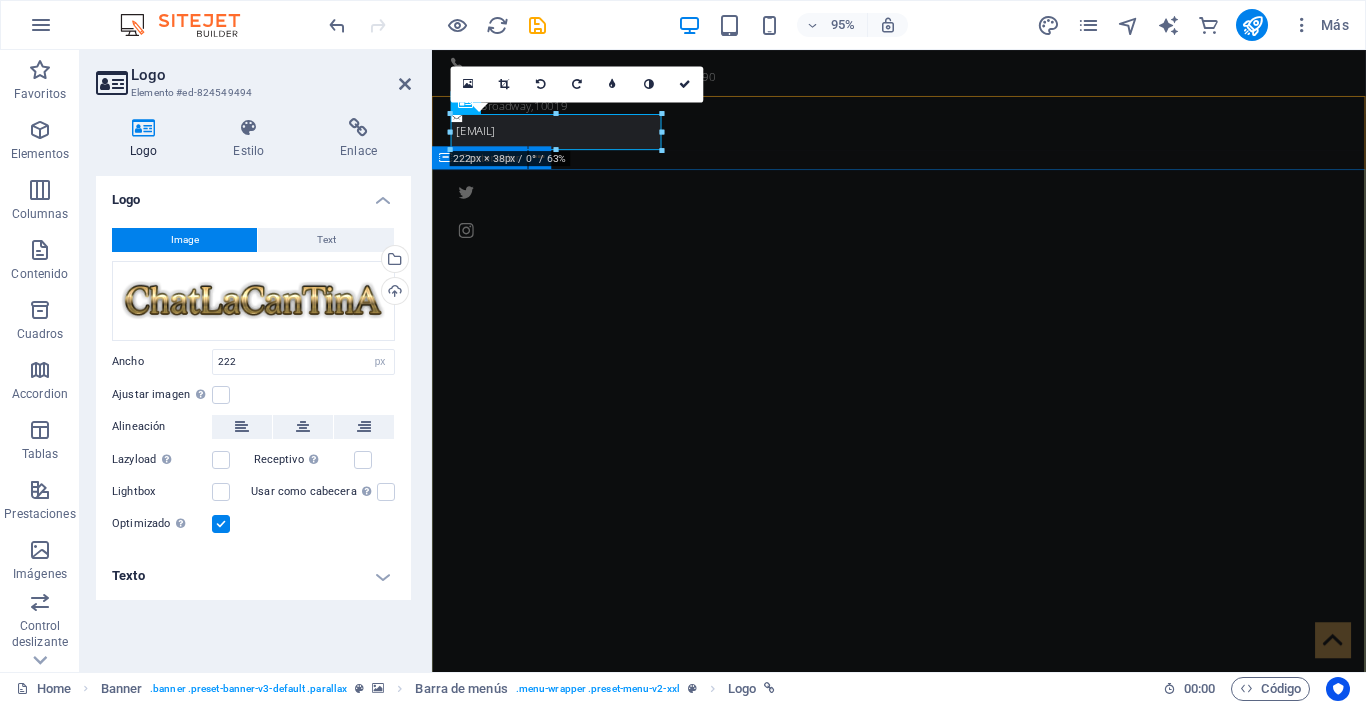 click on "Chat La Cantina COMPARTE Y CHATEA CON AMIGOS ENTRAR AL CHAT" at bounding box center [923, 1223] 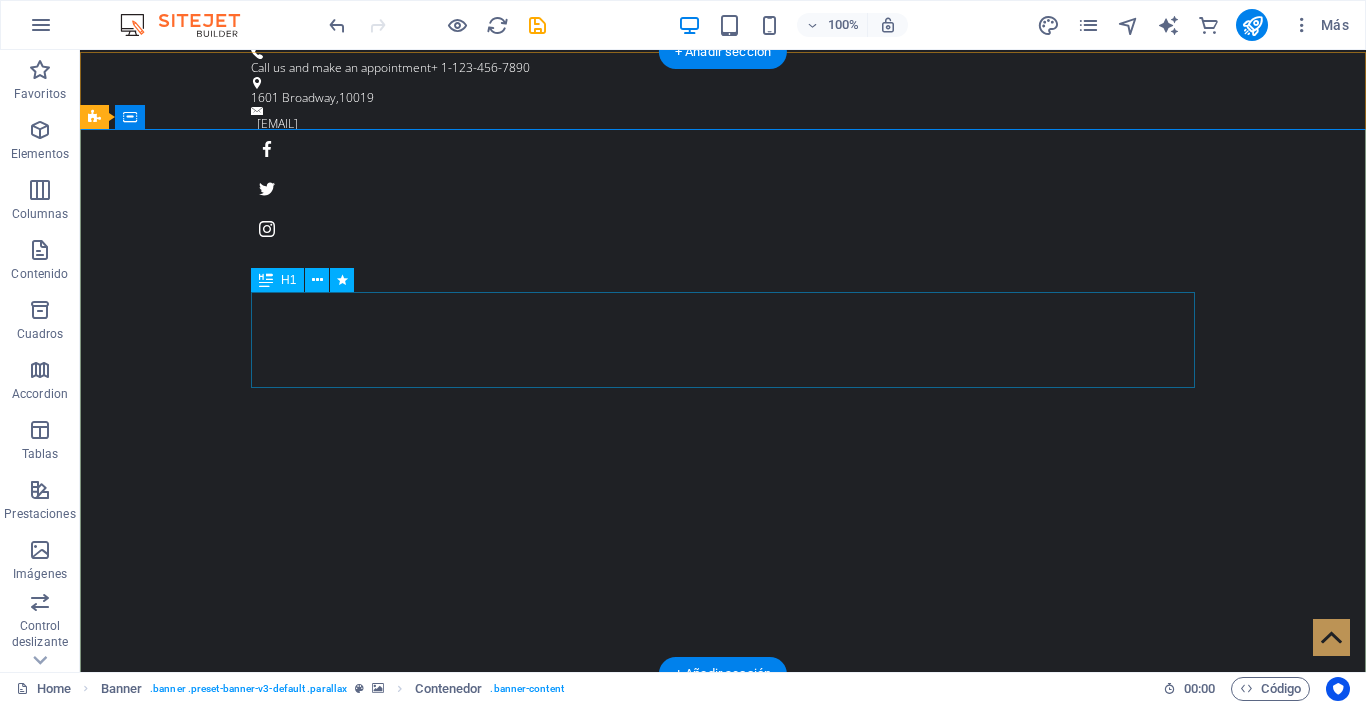 scroll, scrollTop: 0, scrollLeft: 0, axis: both 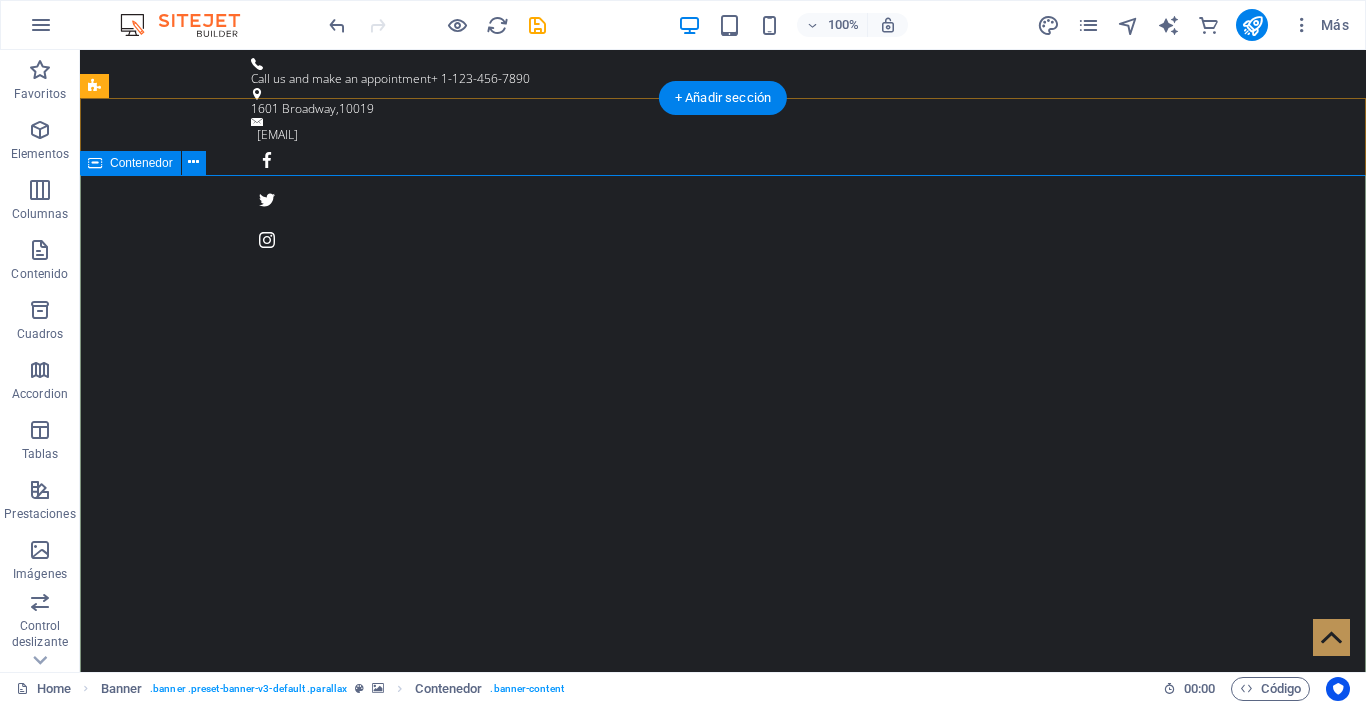 click on "Chat La Cantina COMPARTE Y CHATEA CON AMIGOS ENTRAR AL CHAT" at bounding box center (723, 1190) 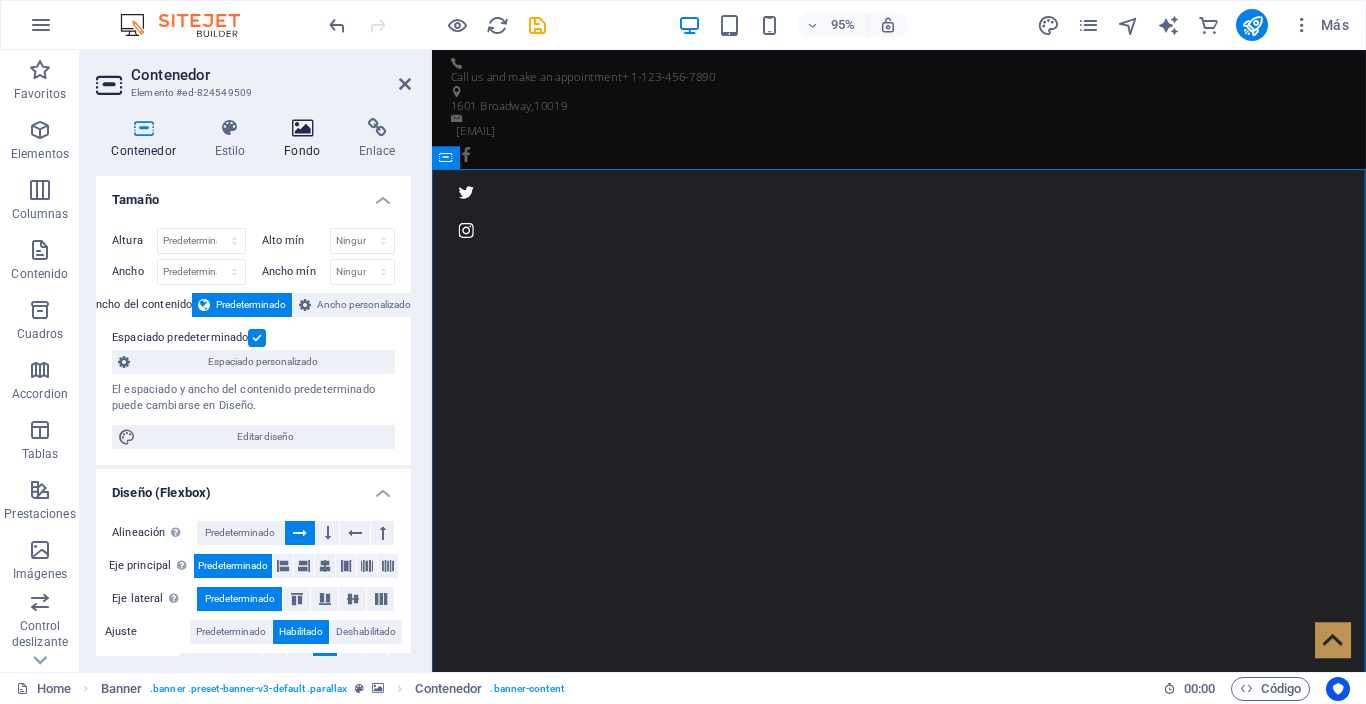click at bounding box center (302, 128) 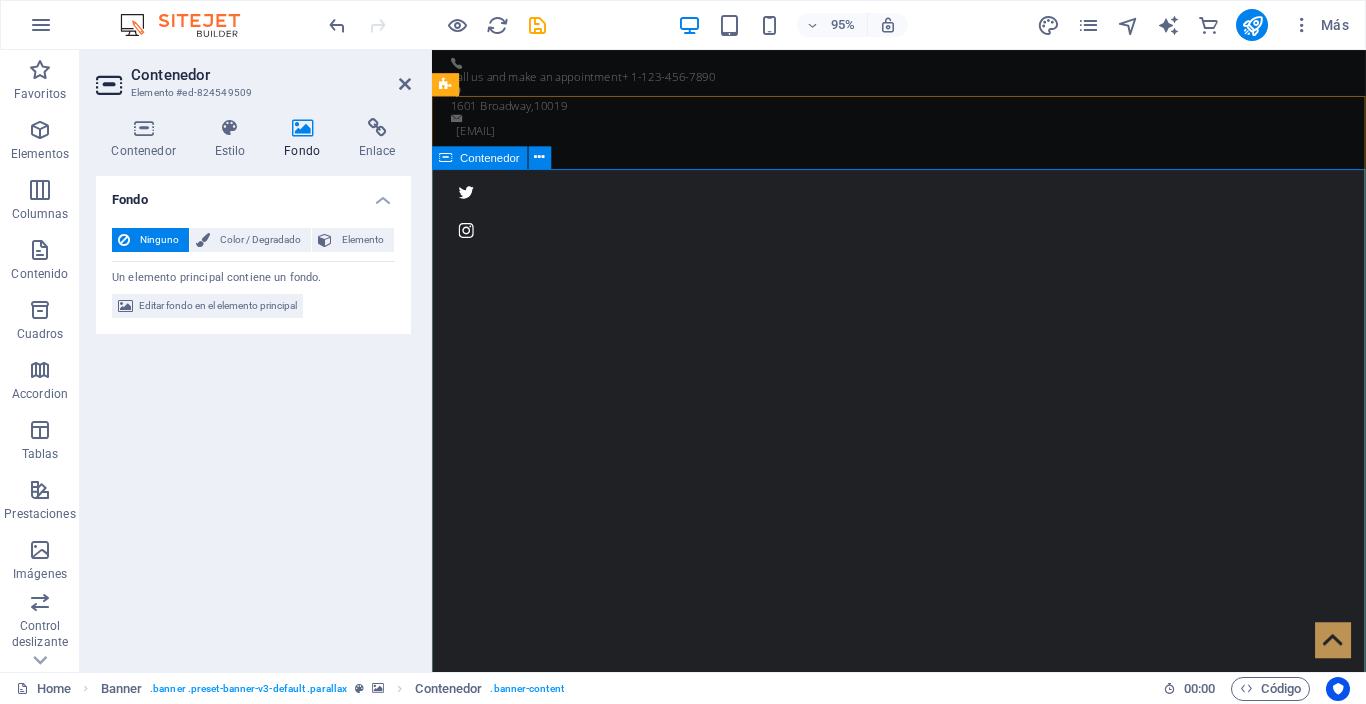 click on "Chat La Cantina COMPARTE Y CHATEA CON AMIGOS ENTRAR AL CHAT" at bounding box center [923, 1190] 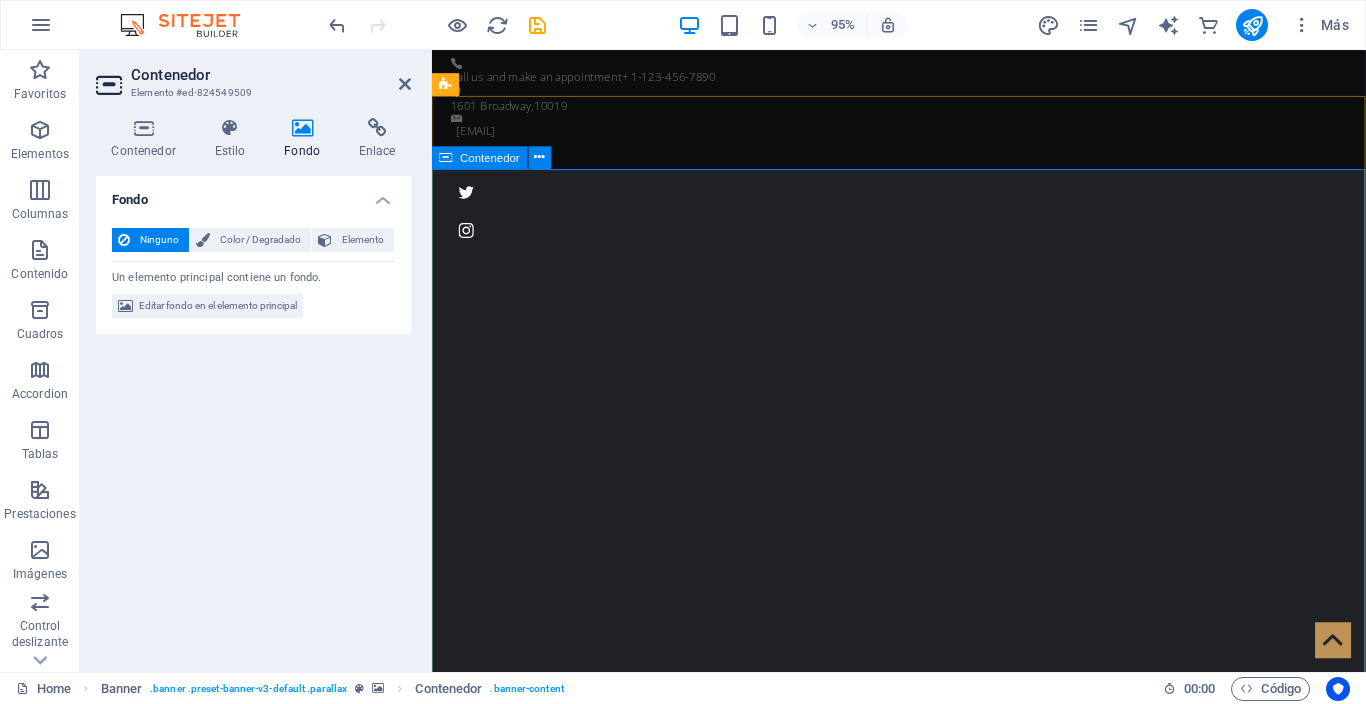 click on "Chat La Cantina COMPARTE Y CHATEA CON AMIGOS ENTRAR AL CHAT" at bounding box center (923, 1190) 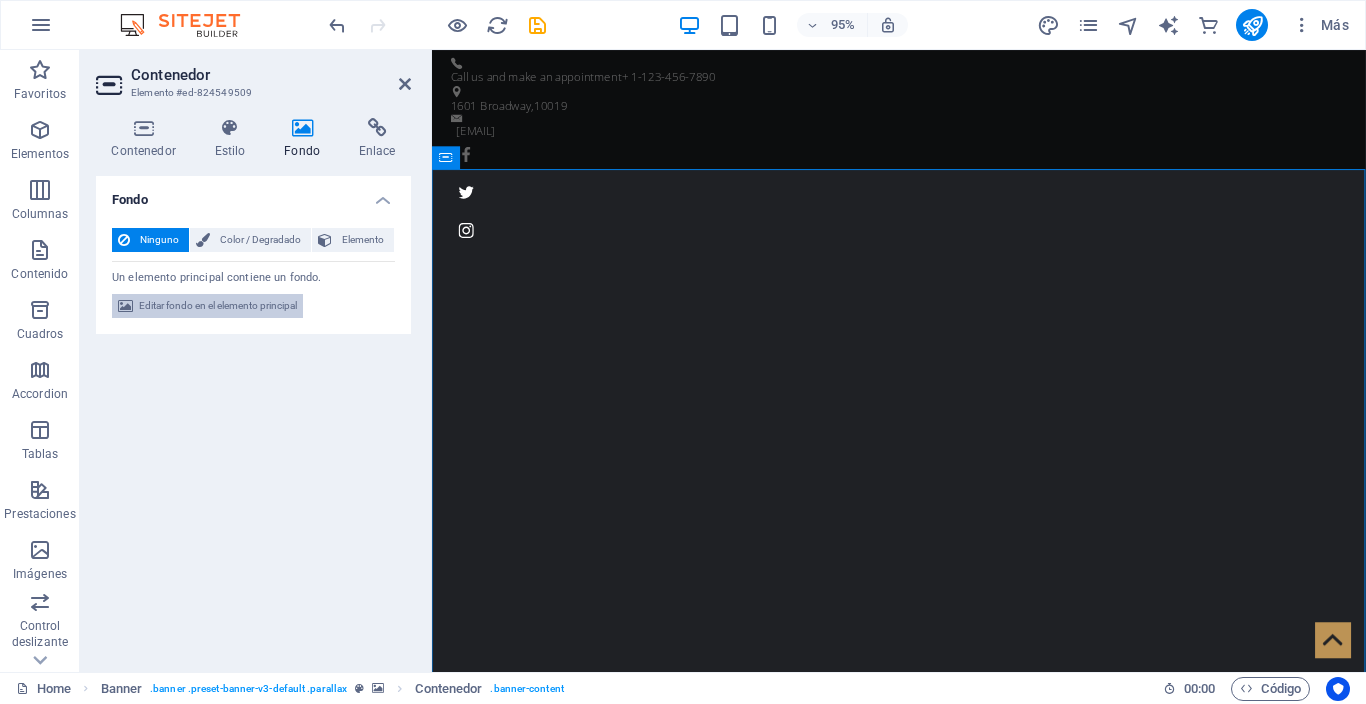 click on "Editar fondo en el elemento principal" at bounding box center [218, 306] 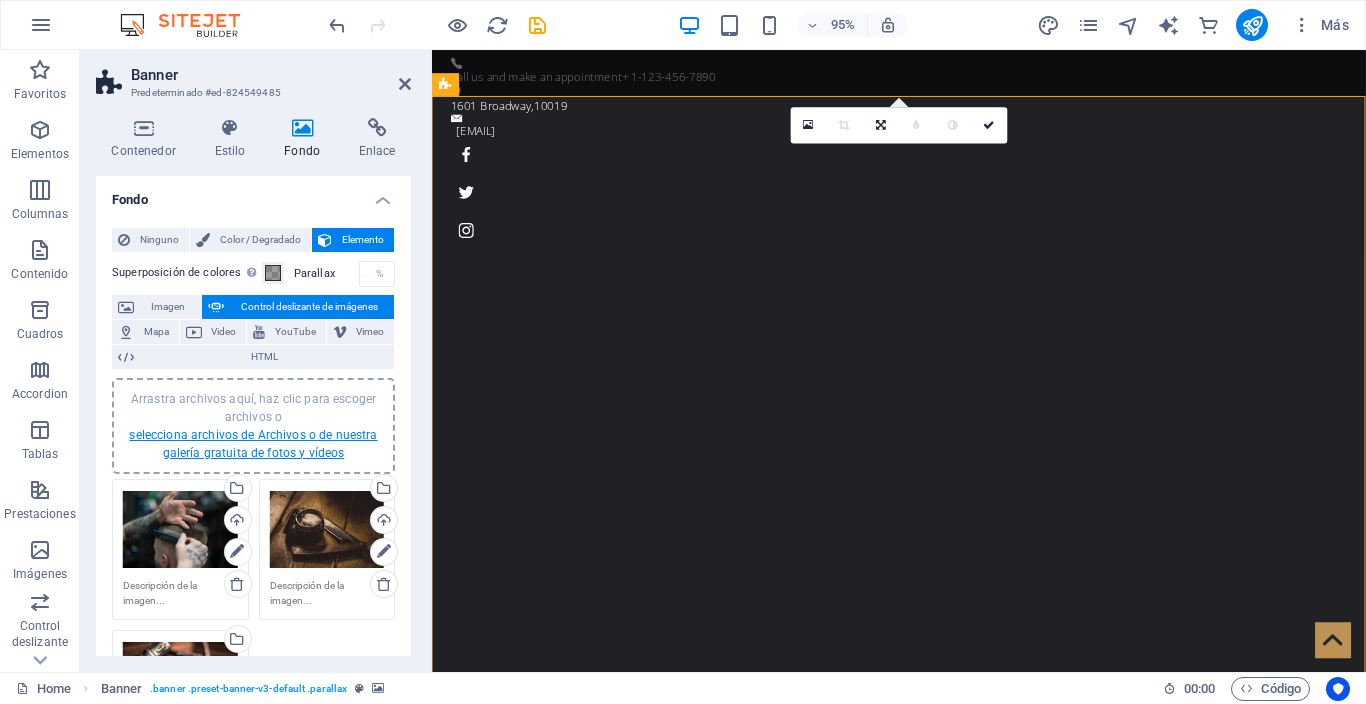 click on "selecciona archivos de Archivos o de nuestra galería gratuita de fotos y vídeos" at bounding box center [253, 444] 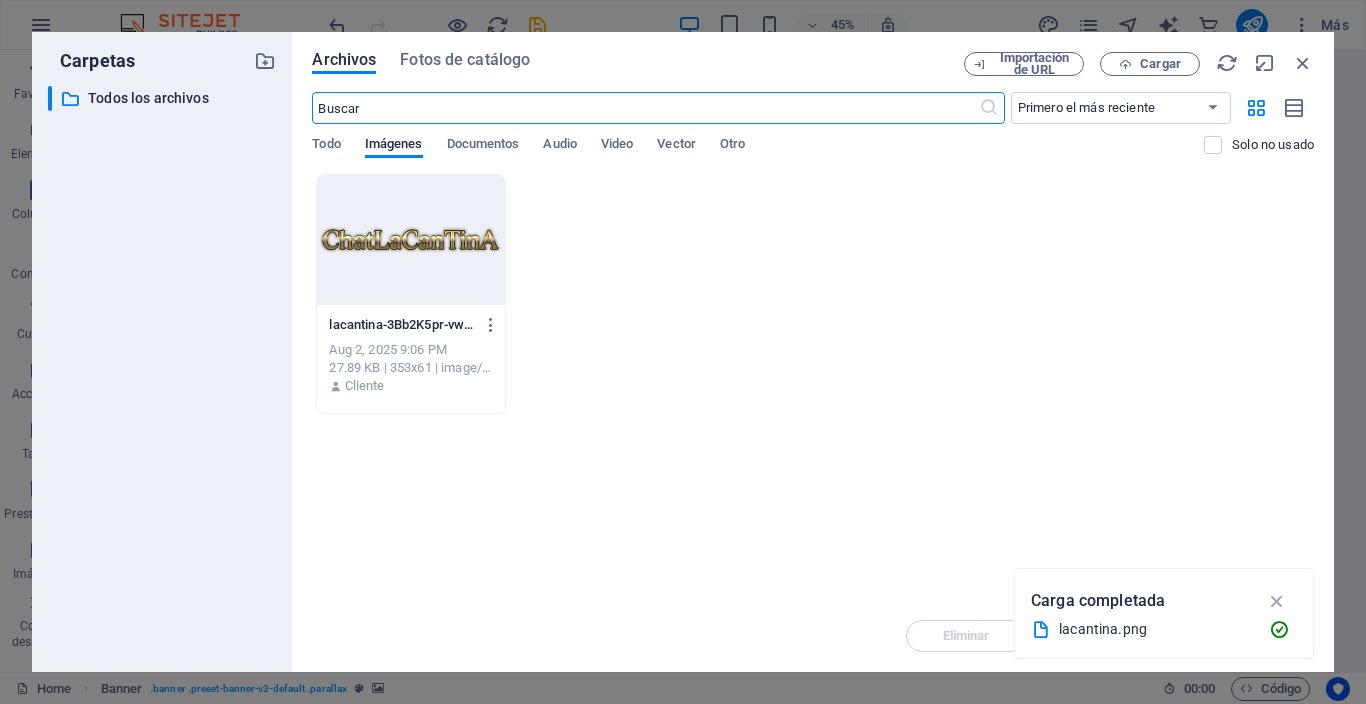 click on "lacantina-3Bb2K5pr-vwB-pM9ViNUXw.png lacantina-3Bb2K5pr-vwB-pM9ViNUXw.png Aug 2, 2025 9:06 PM 27.89 KB | 353x61 | image/png Cliente" at bounding box center [813, 294] 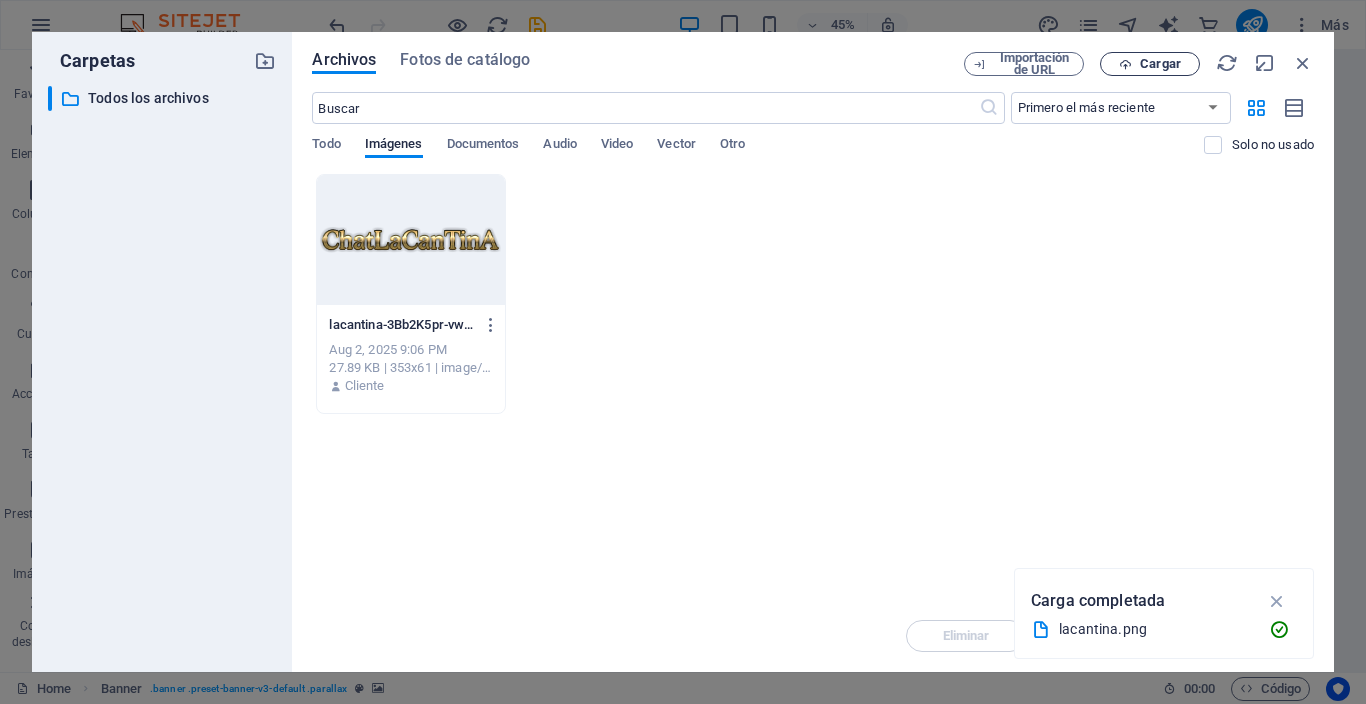 click on "Cargar" at bounding box center [1150, 64] 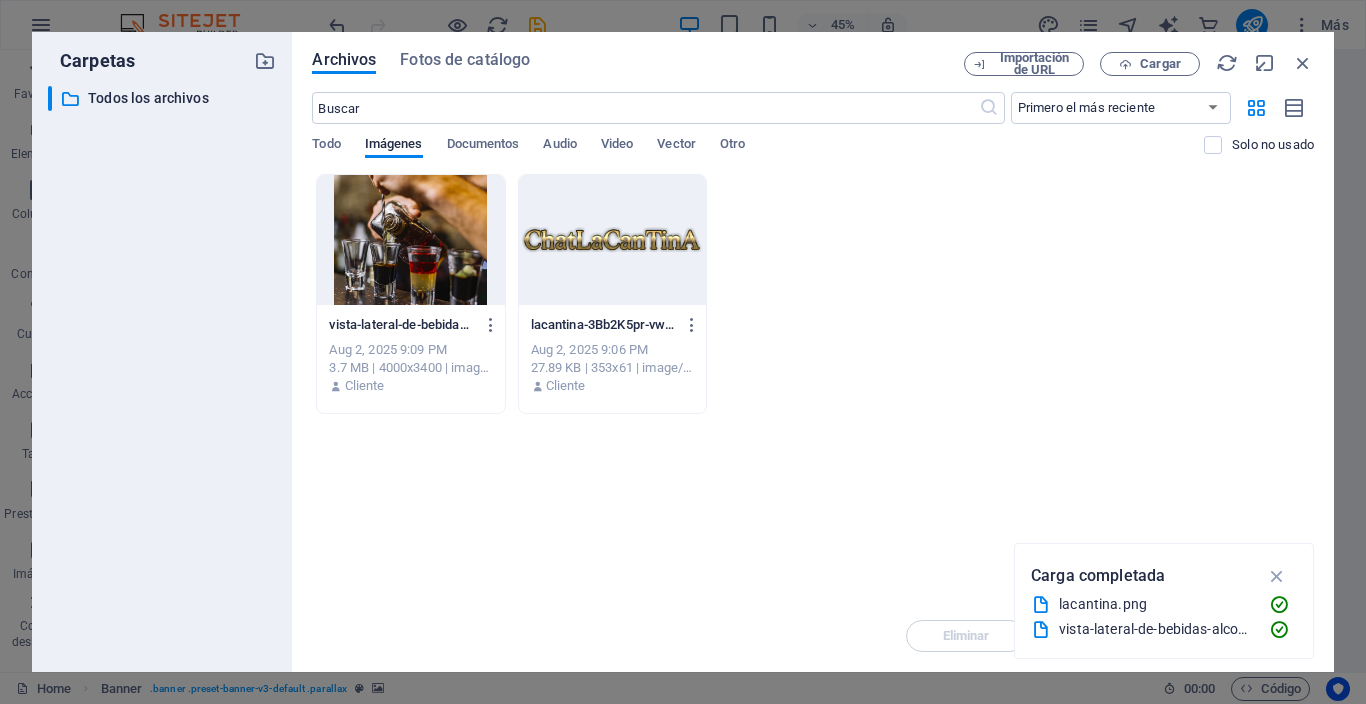click at bounding box center (410, 240) 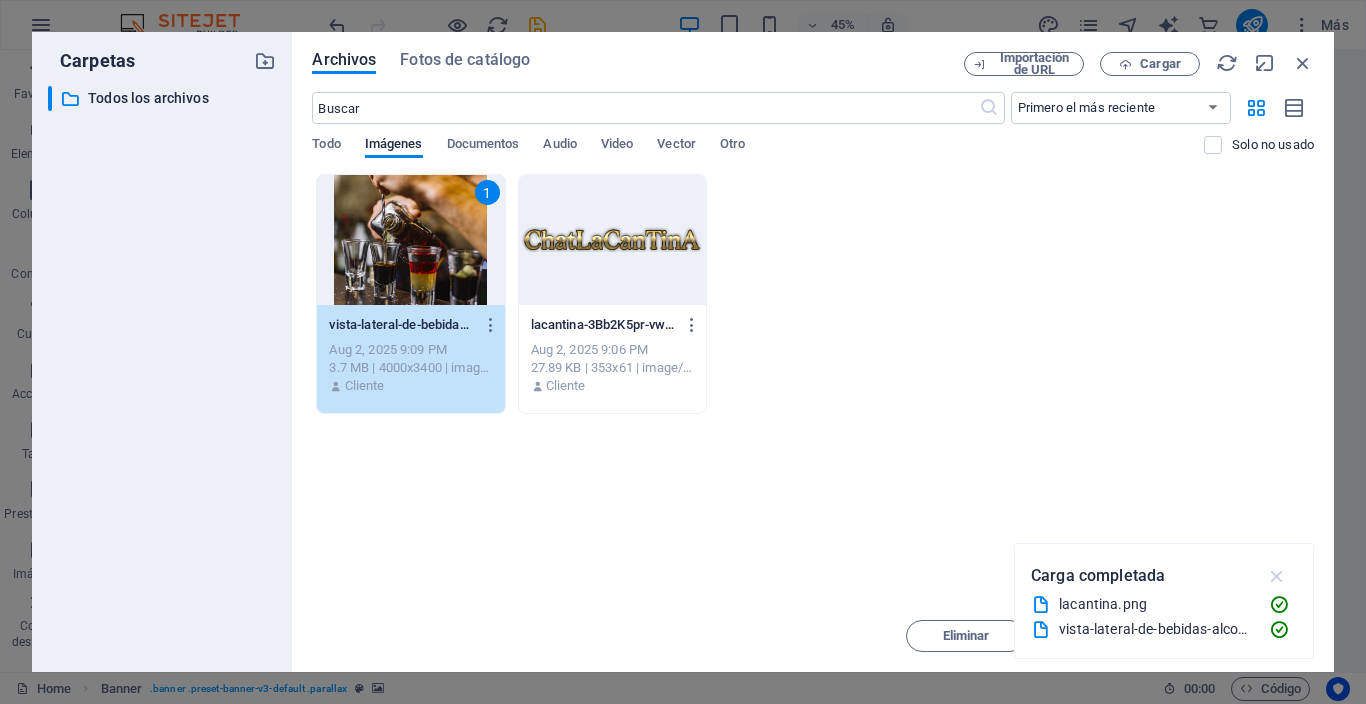 click at bounding box center [1277, 576] 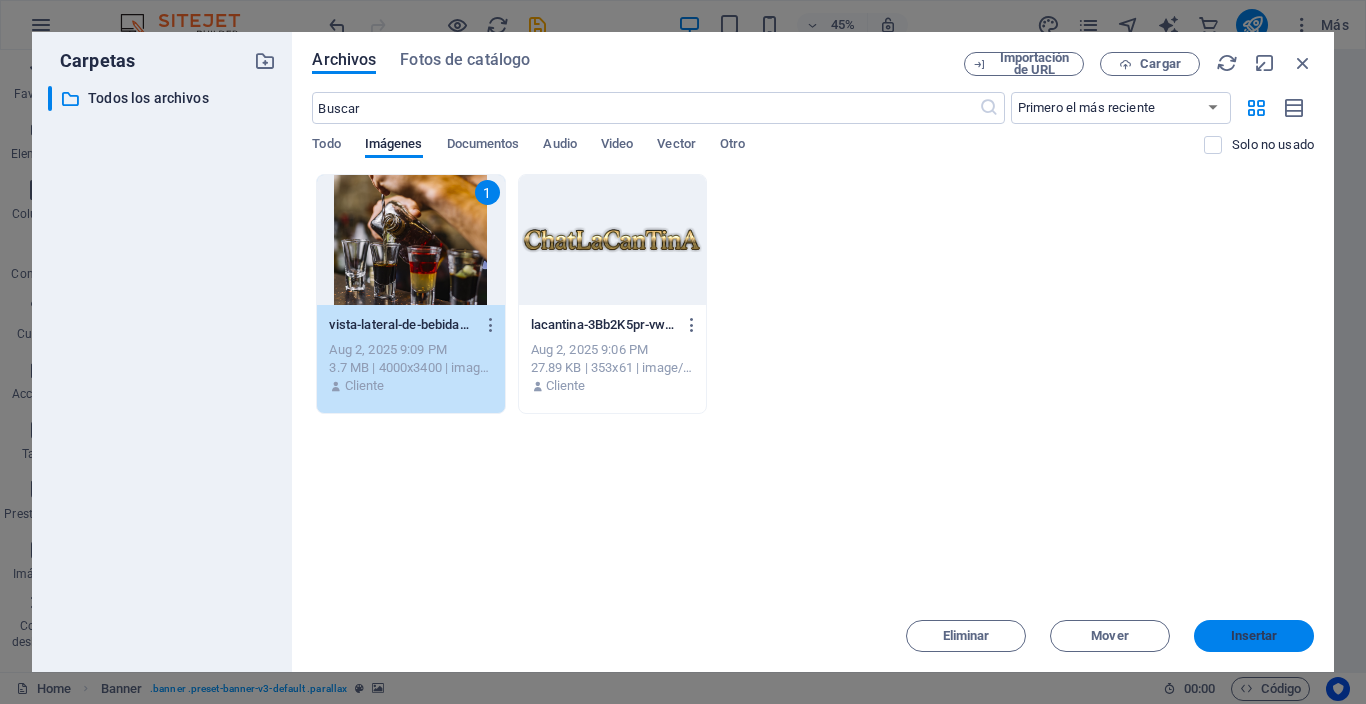 click on "Insertar" at bounding box center (1254, 636) 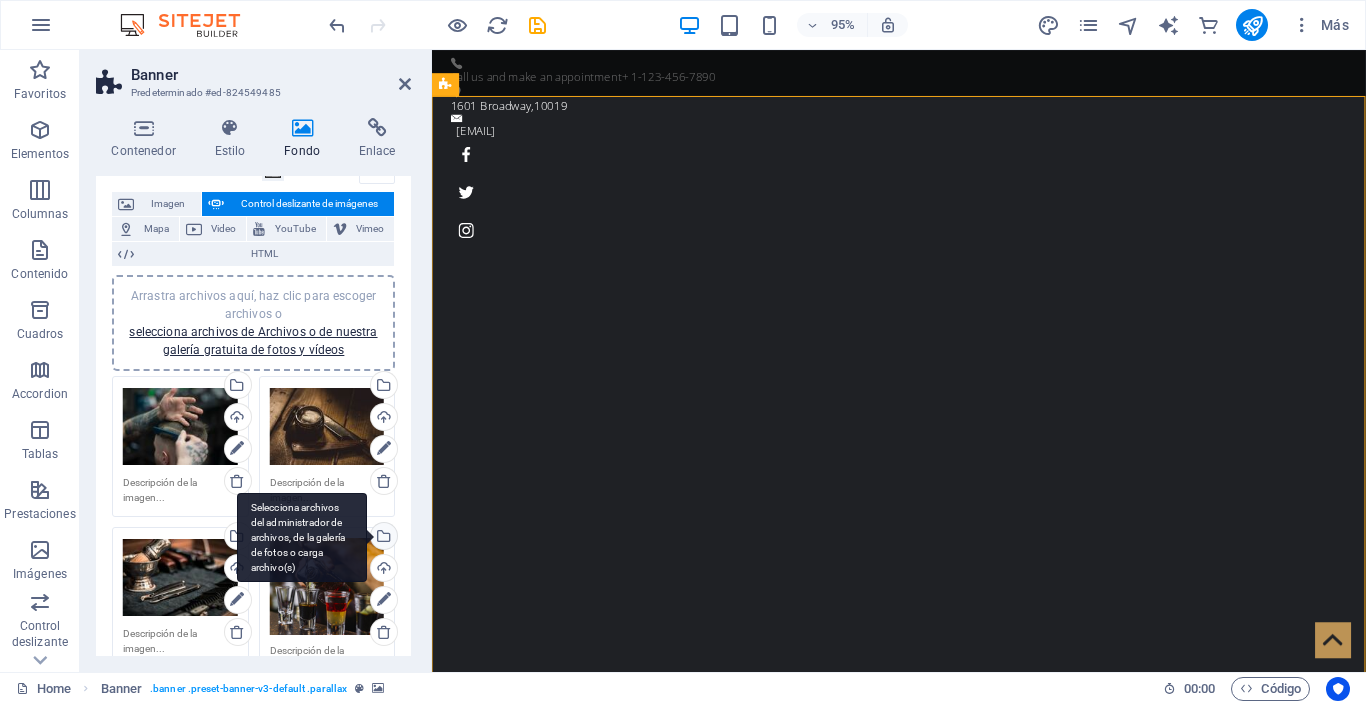 scroll, scrollTop: 119, scrollLeft: 0, axis: vertical 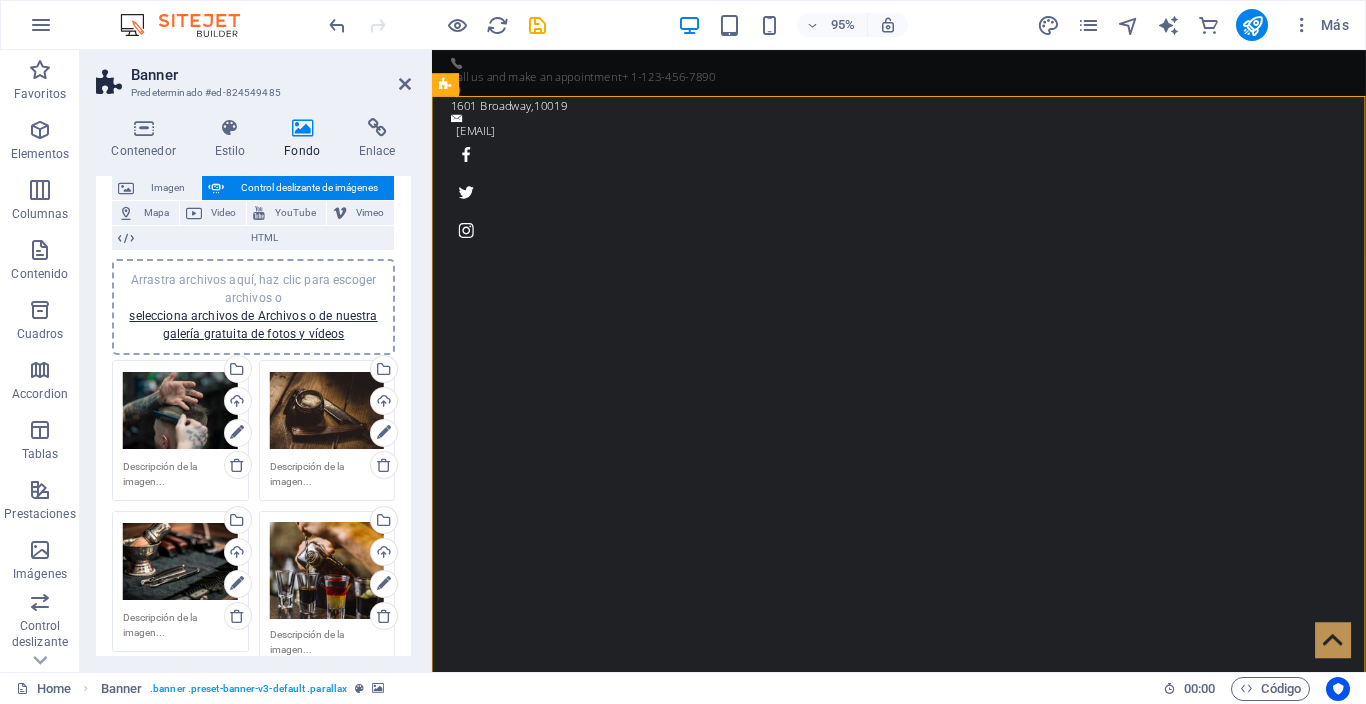 click on "Arrastra archivos aquí, haz clic para escoger archivos o  selecciona archivos de Archivos o de nuestra galería gratuita de fotos y vídeos" at bounding box center (327, 570) 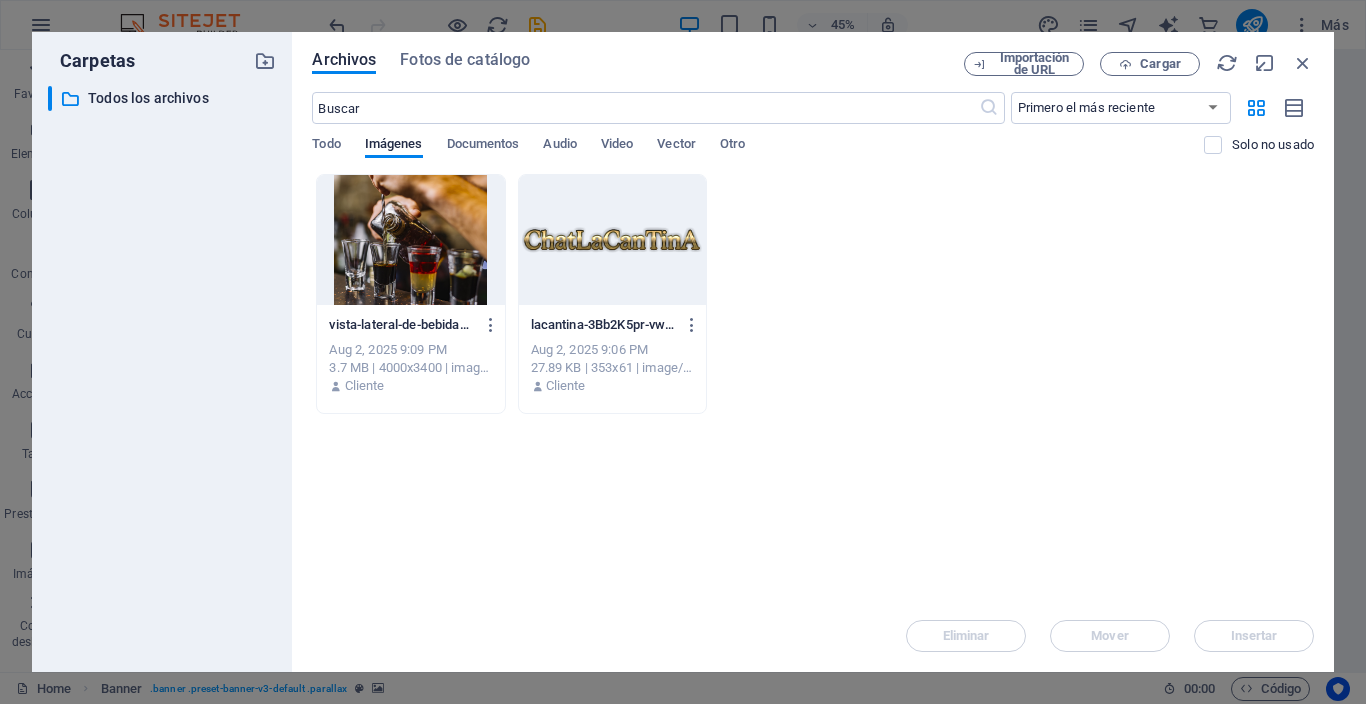 click at bounding box center [410, 240] 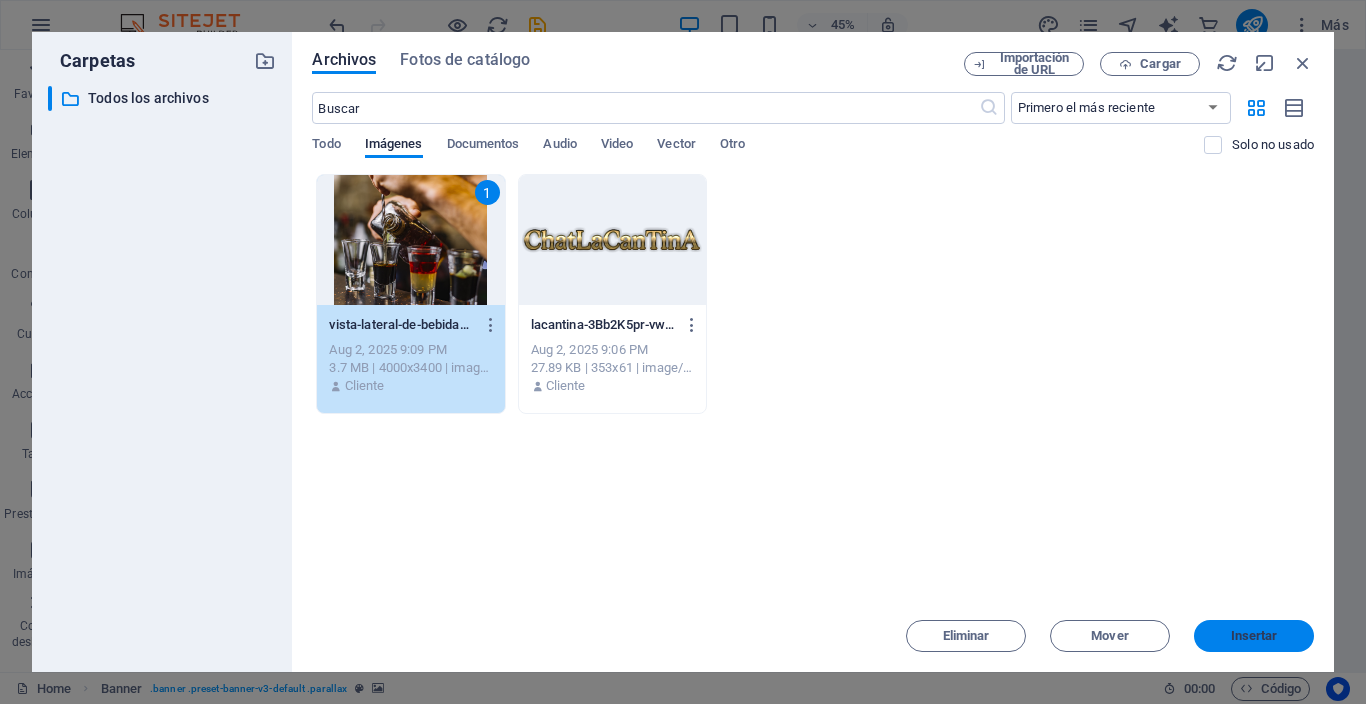 click on "Insertar" at bounding box center (1254, 636) 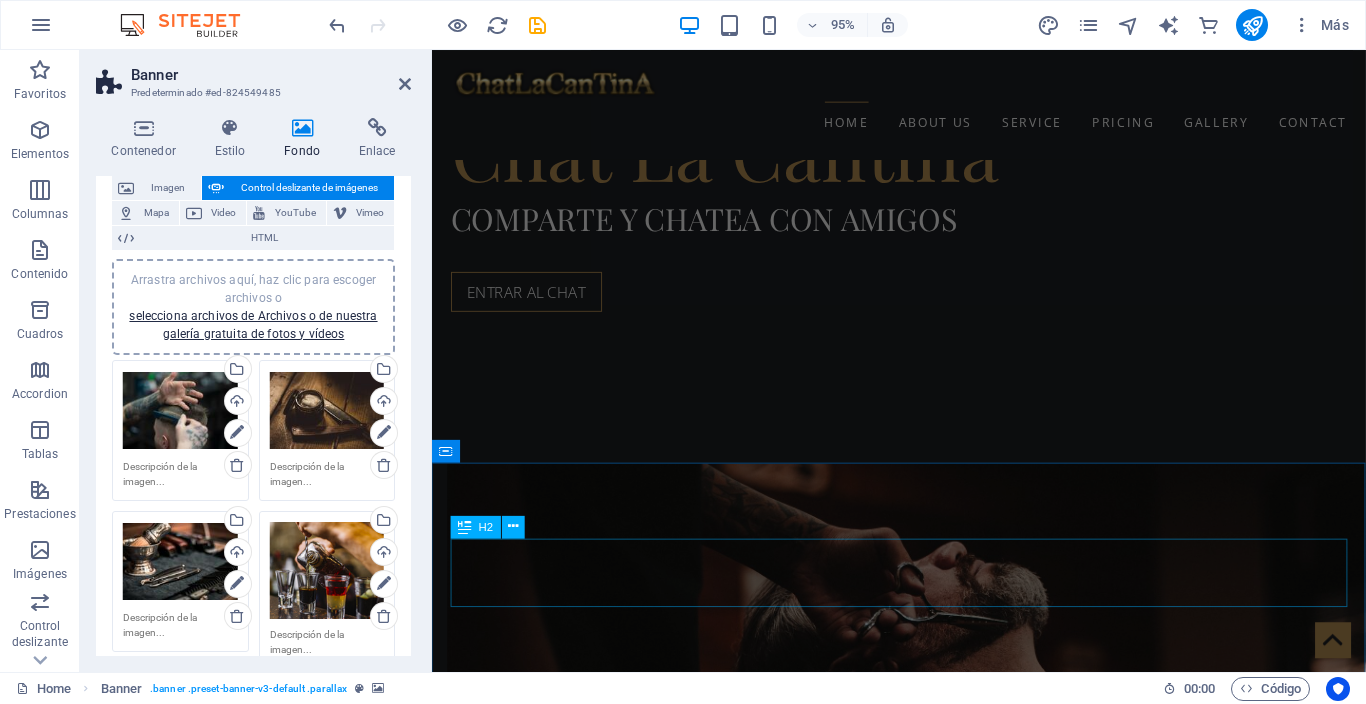 scroll, scrollTop: 0, scrollLeft: 0, axis: both 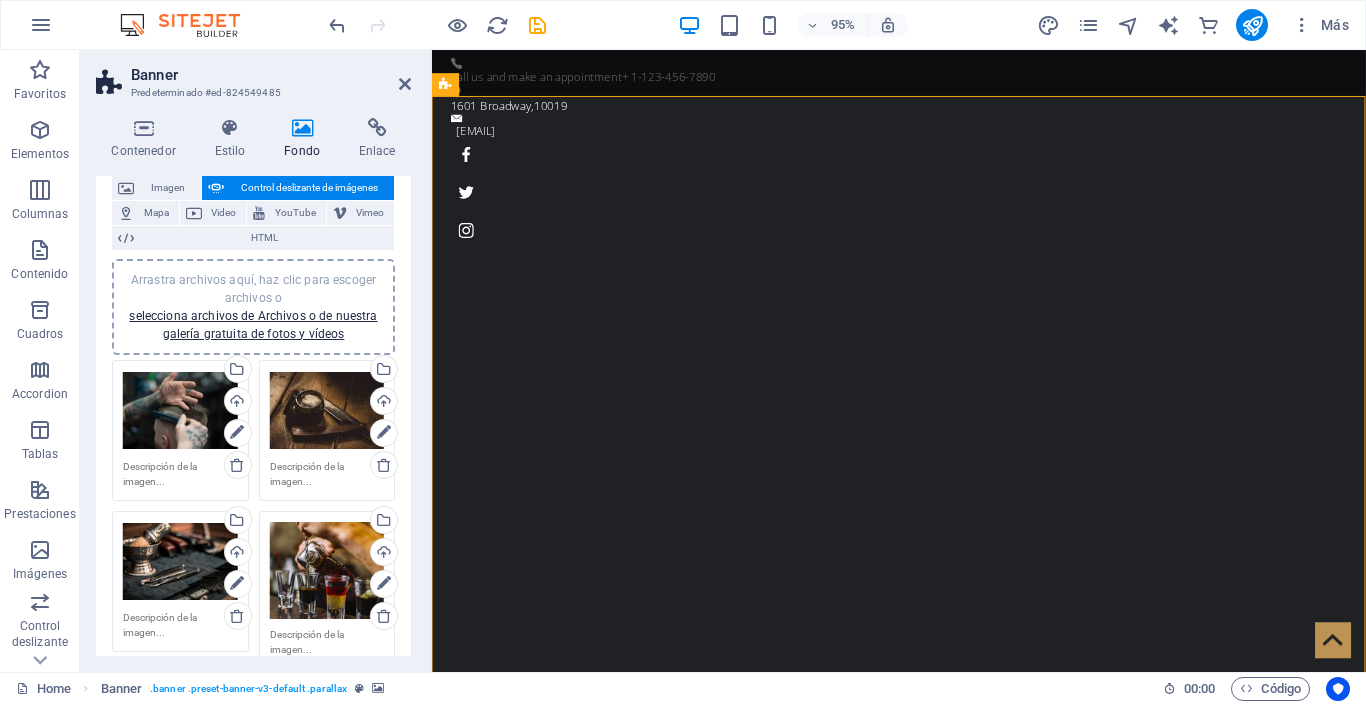 click on "Arrastra archivos aquí, haz clic para escoger archivos o  selecciona archivos de Archivos o de nuestra galería gratuita de fotos y vídeos" at bounding box center (327, 570) 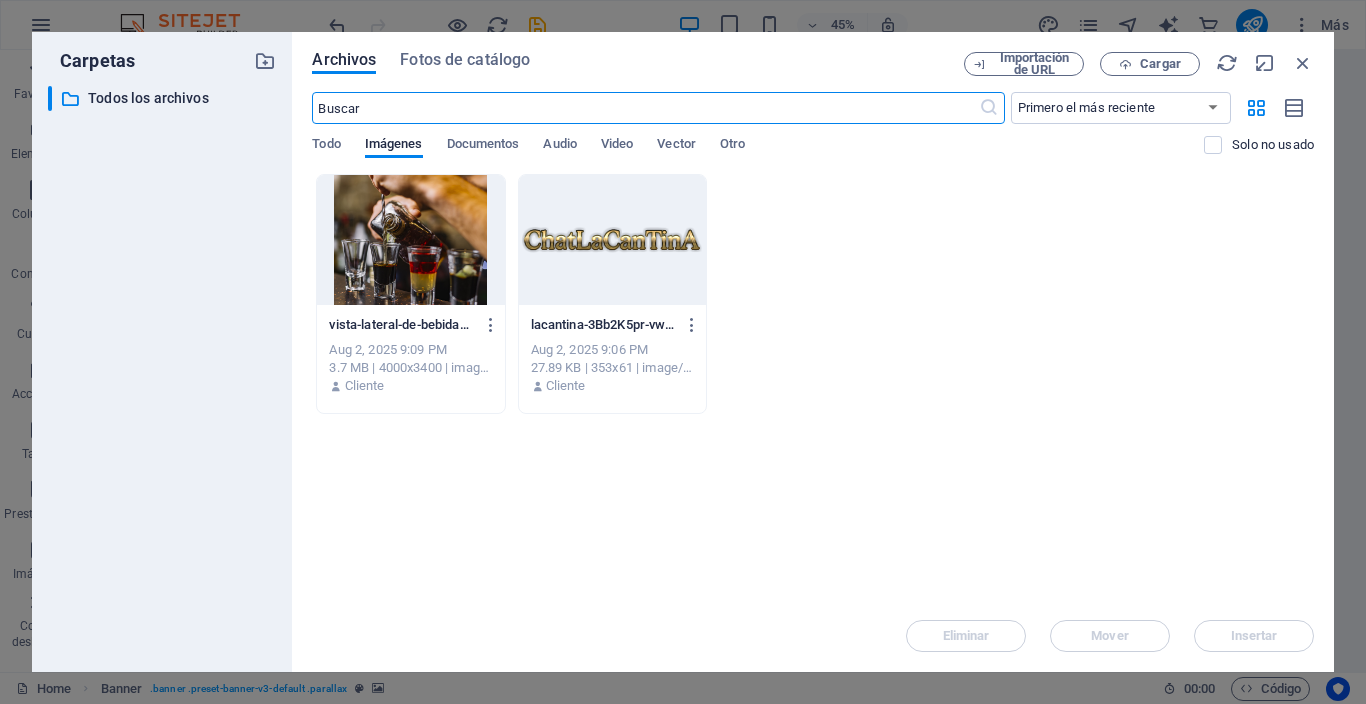 click at bounding box center (410, 240) 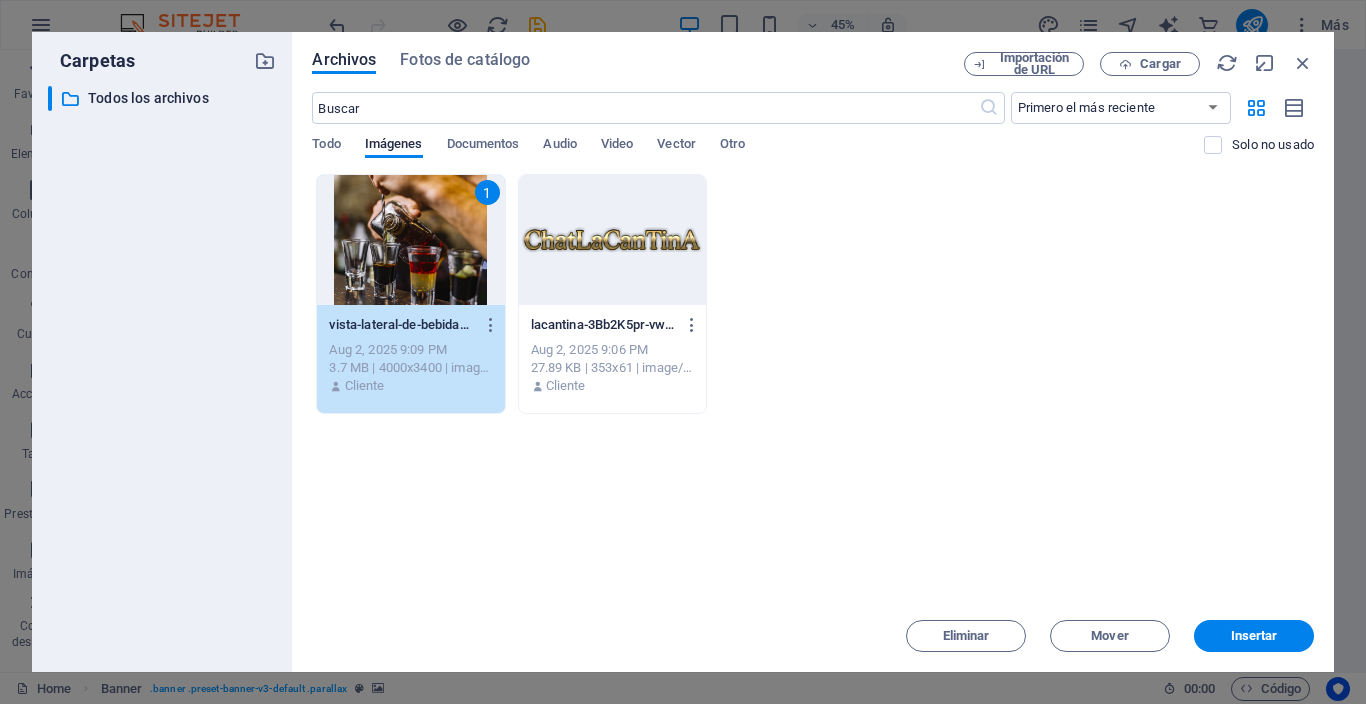 click on "Archivos Fotos de catálogo Importación de URL Cargar ​ Primero el más reciente Primero el más antiguo Nombre (A-Z) Nombre (Z-A) Tamaño (0-9) Tamaño (9-0) Resolución (0-9) Resolución (9-0) Todo Imágenes Documentos Audio Video Vector Otro Solo no usado Arrastra archivos aquí para cargarlos de inmediato 1 vista-lateral-de-bebidas-alcoholicas-multicolores-licor-con-una-rodaja-de-kiwi-sobre-la-mesa-uomrs9hRSTqfj3KaaXk0ZQ.jpg vista-lateral-de-bebidas-alcoholicas-multicolores-licor-con-una-rodaja-de-kiwi-sobre-la-mesa-uomrs9hRSTqfj3KaaXk0ZQ.jpg Aug 2, 2025 9:09 PM 3.7 MB | 4000x3400 | image/jpeg Cliente lacantina-3Bb2K5pr-vwB-pM9ViNUXw.png lacantina-3Bb2K5pr-vwB-pM9ViNUXw.png Aug 2, 2025 9:06 PM 27.89 KB | 353x61 | image/png Cliente Eliminar Mover Insertar" at bounding box center (813, 352) 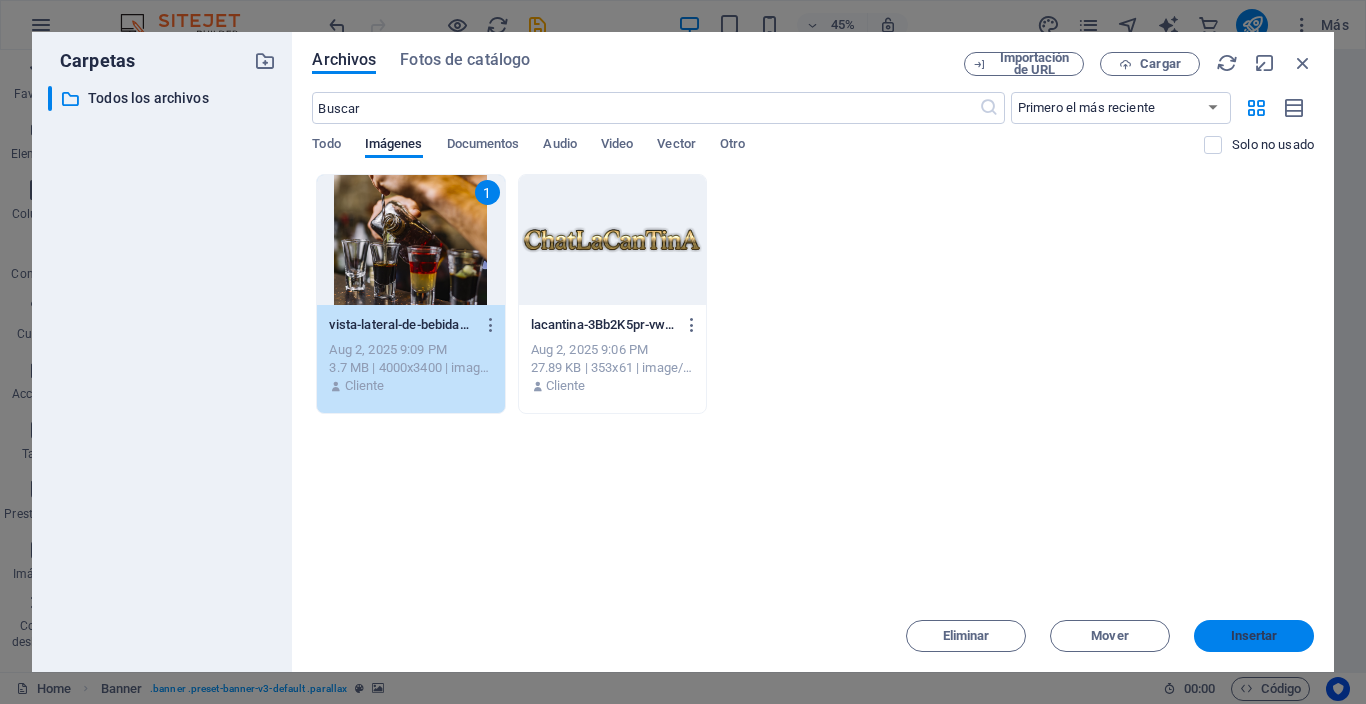 click on "Insertar" at bounding box center [1254, 636] 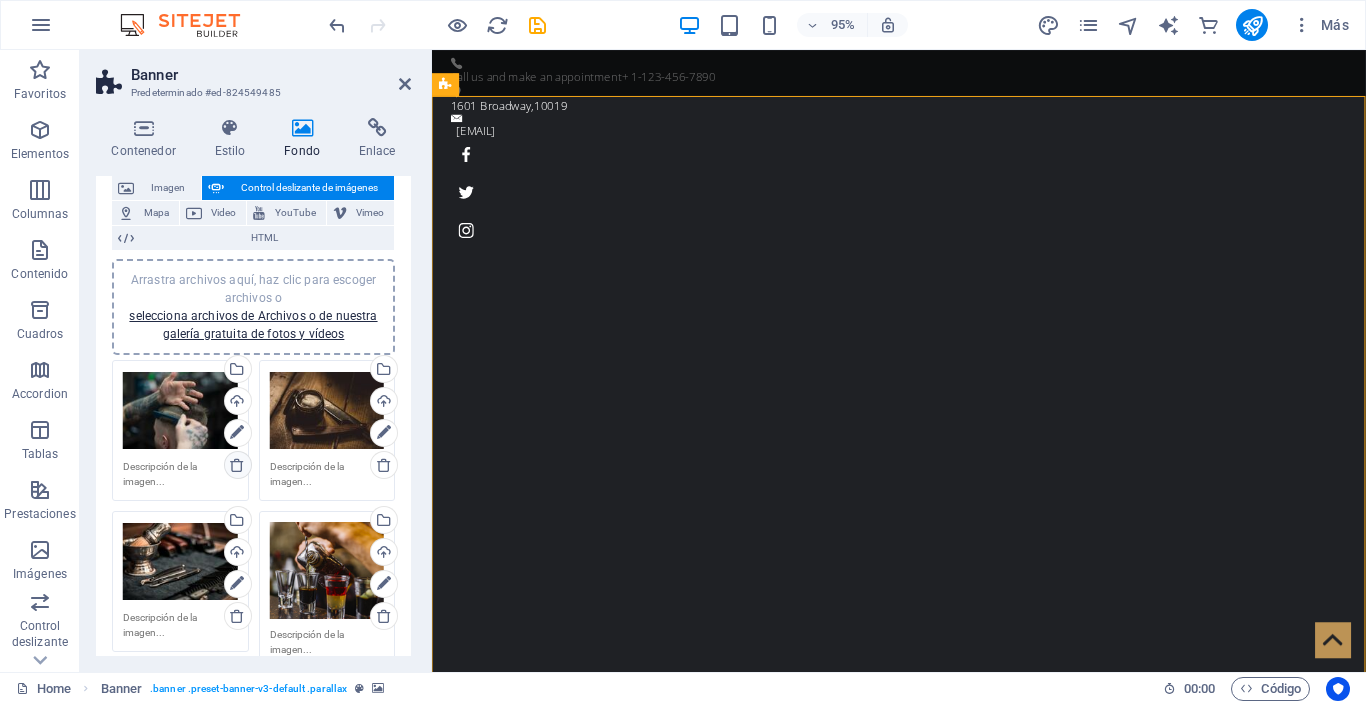 click at bounding box center (237, 465) 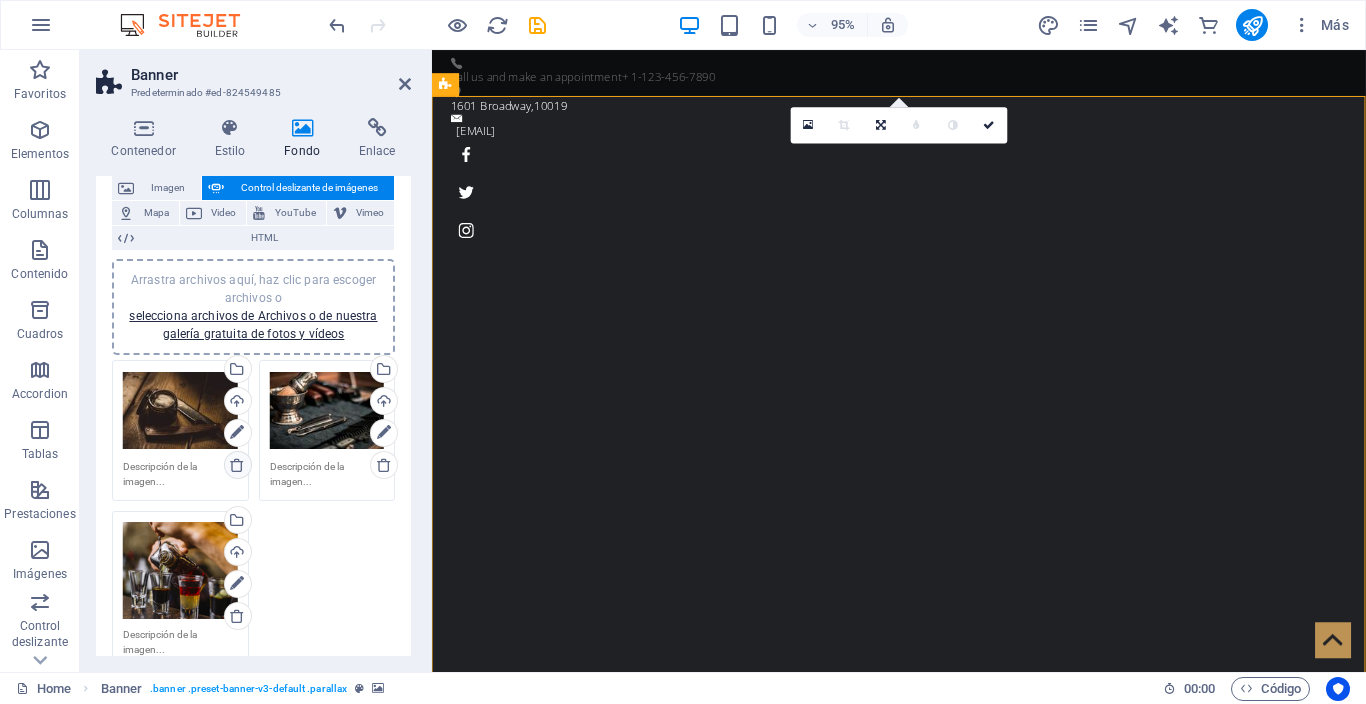 click at bounding box center [237, 465] 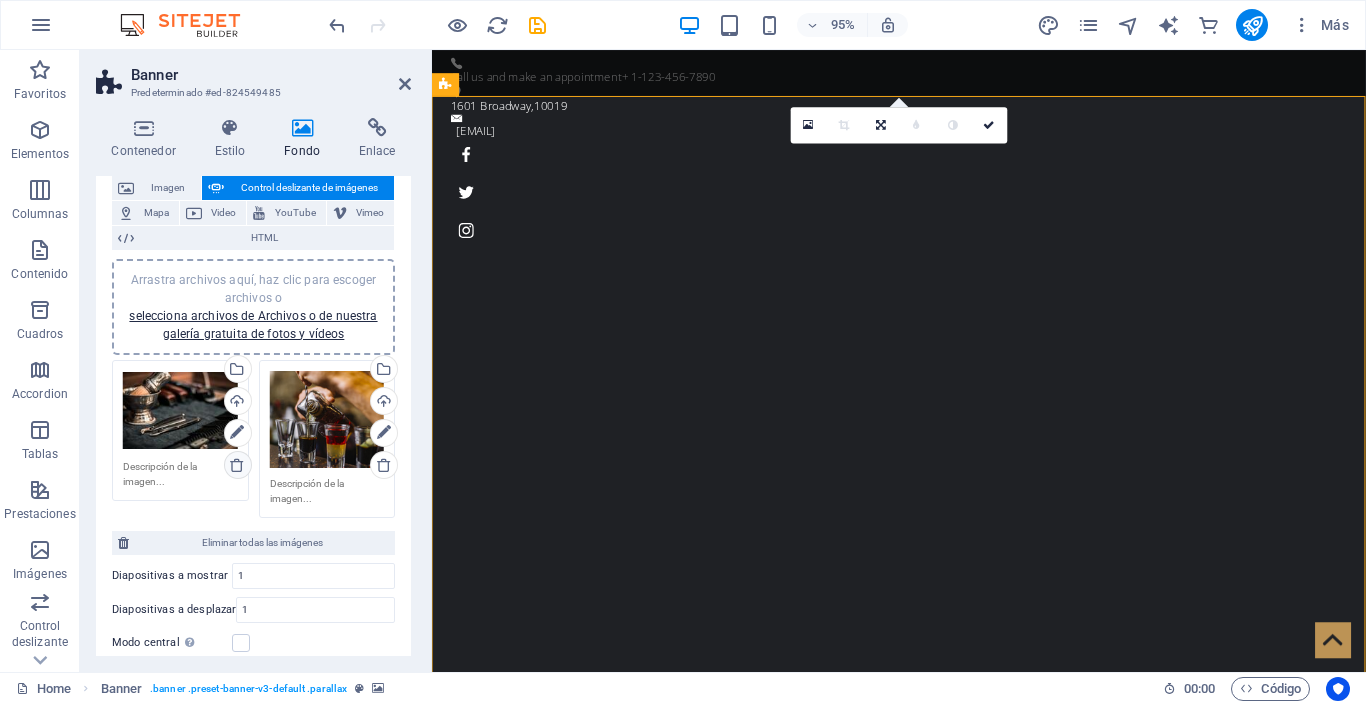 click at bounding box center (237, 465) 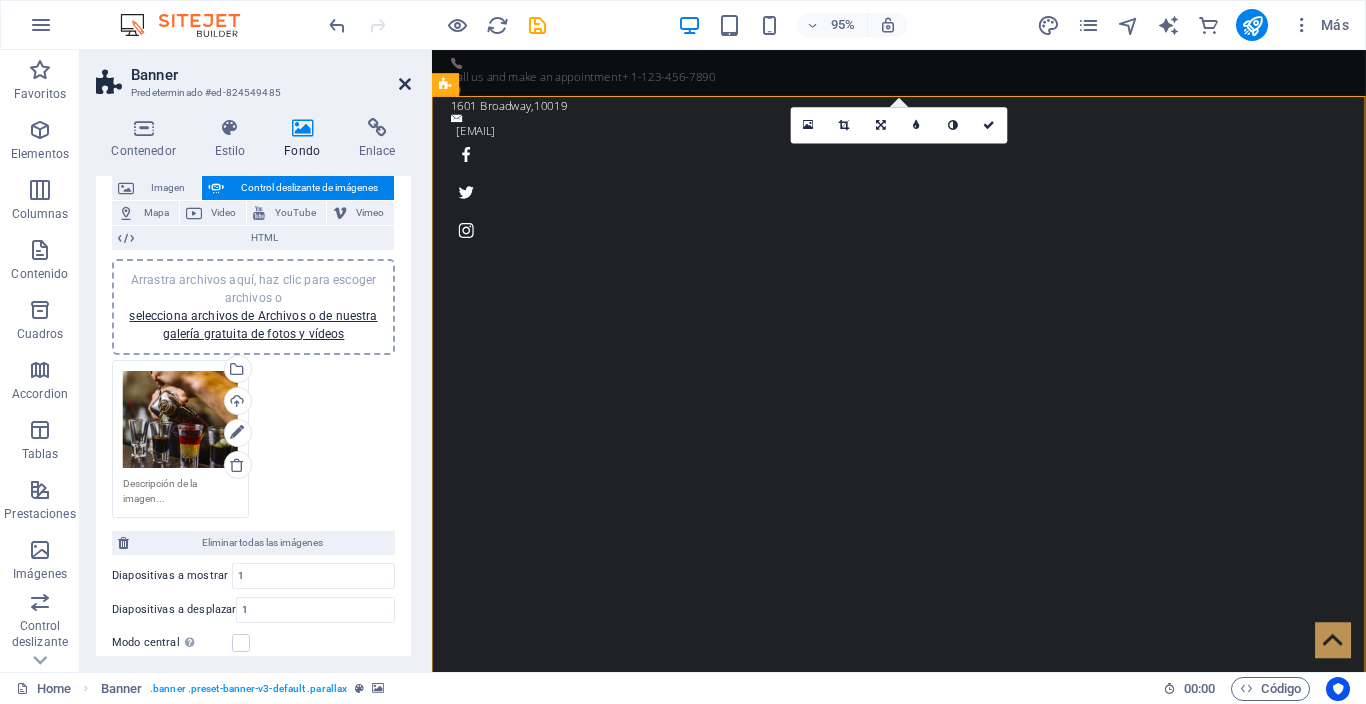 drag, startPoint x: 408, startPoint y: 86, endPoint x: 327, endPoint y: 36, distance: 95.189285 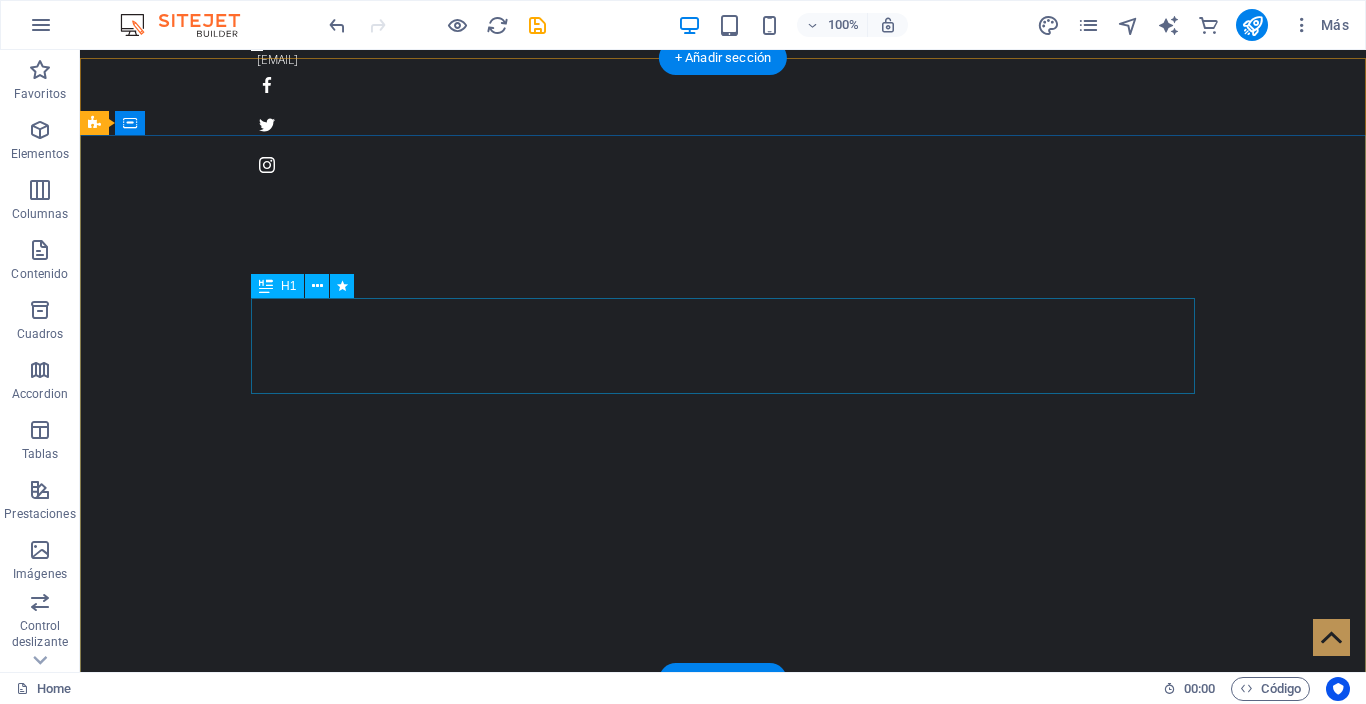 scroll, scrollTop: 0, scrollLeft: 0, axis: both 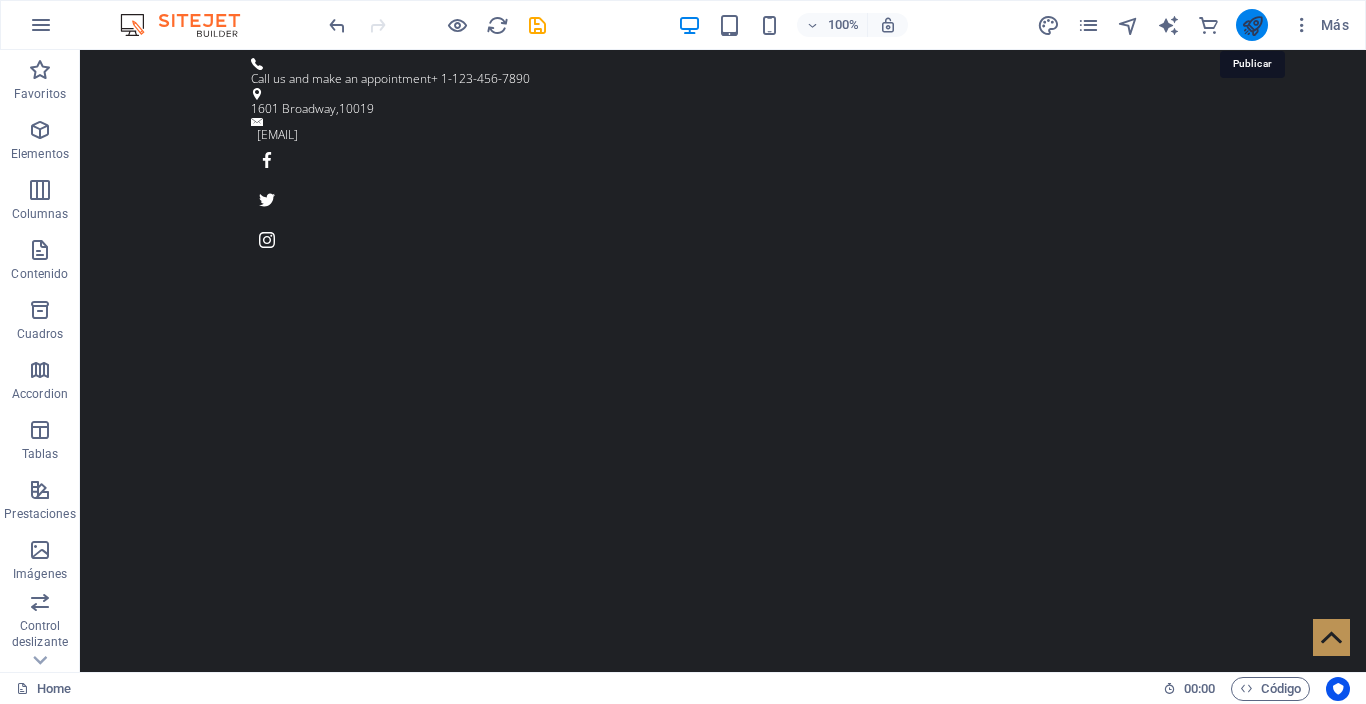 click at bounding box center [1252, 25] 